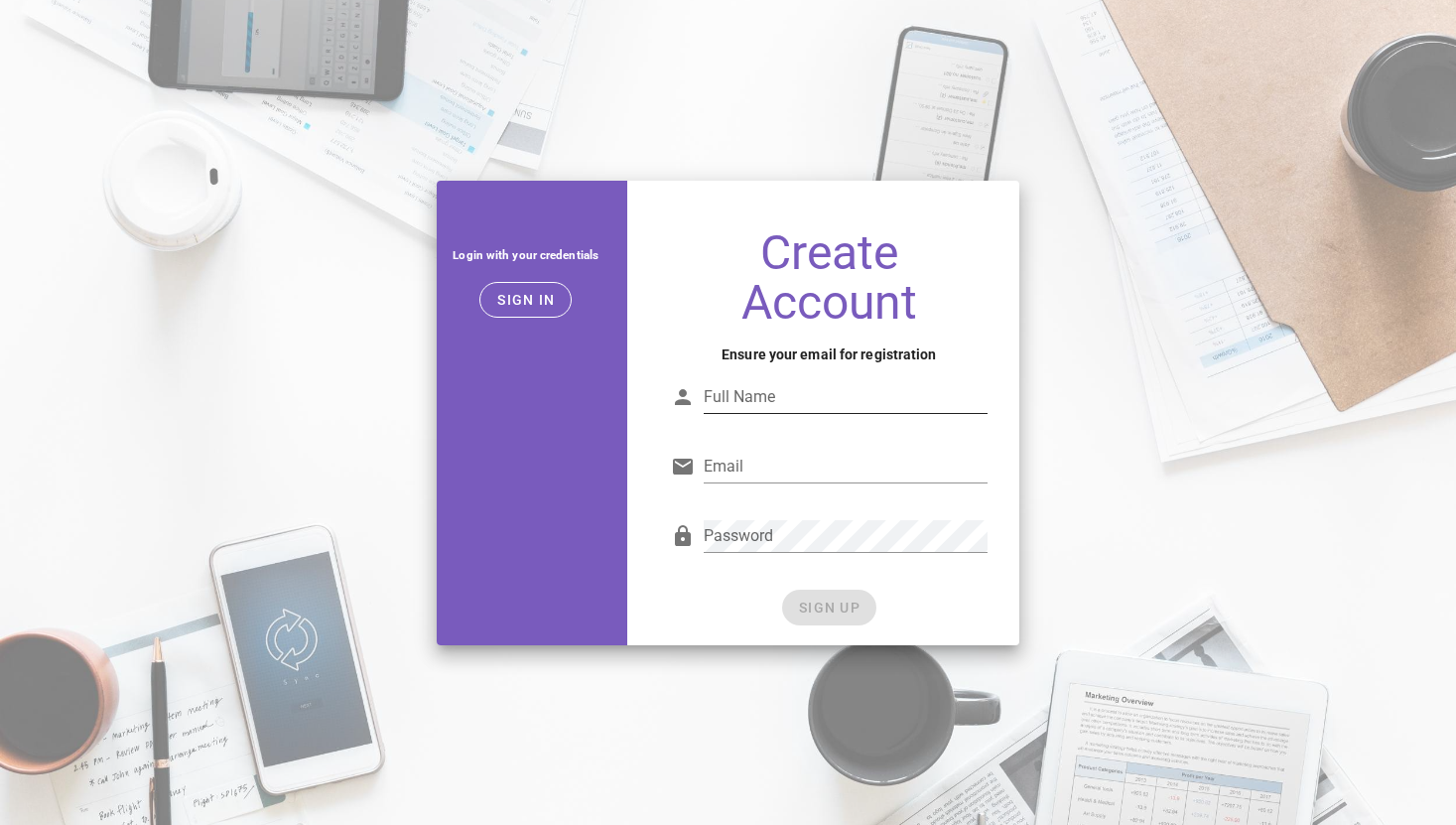 click on "Full Name" at bounding box center [846, 408] 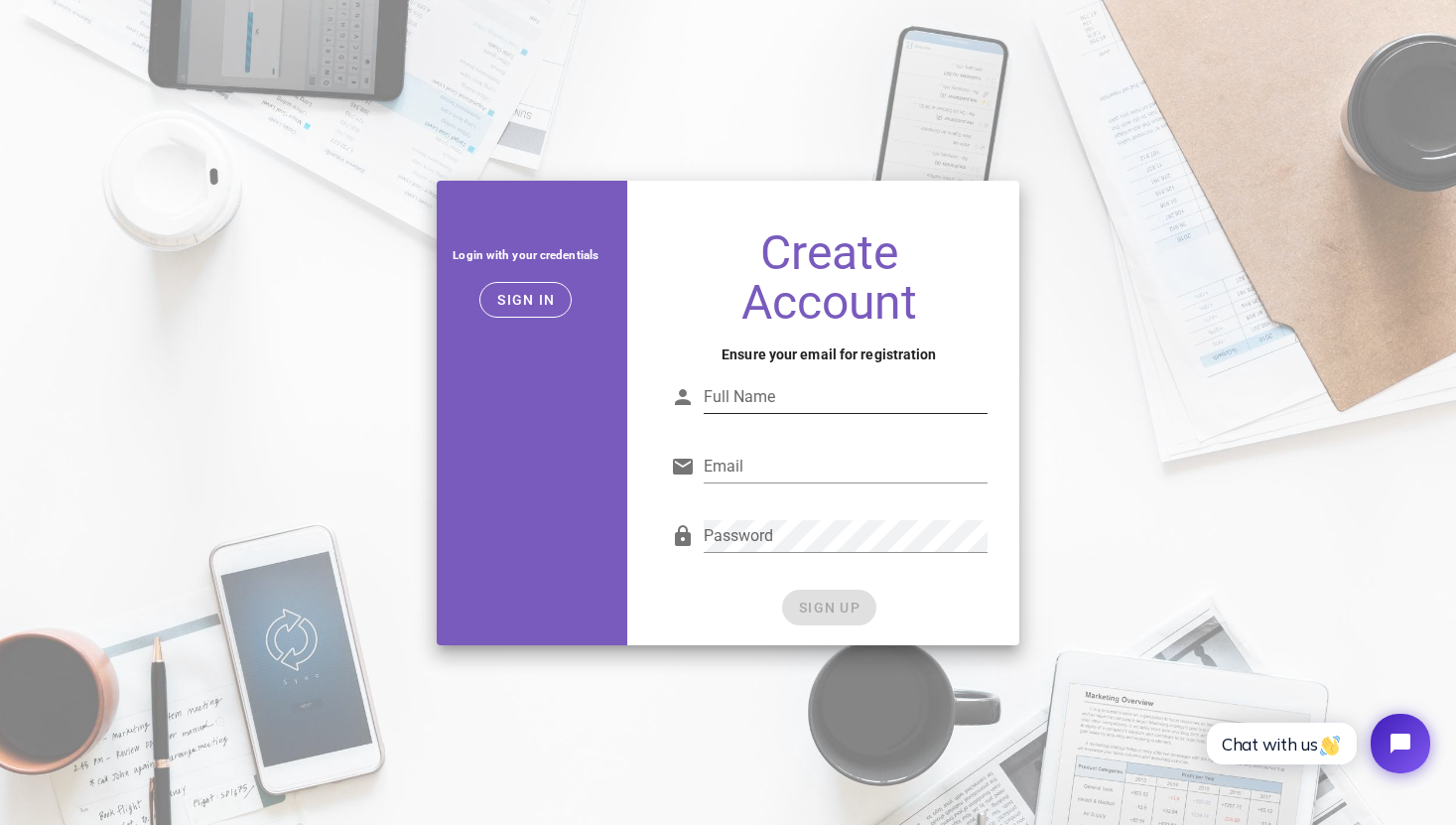 scroll, scrollTop: 0, scrollLeft: 0, axis: both 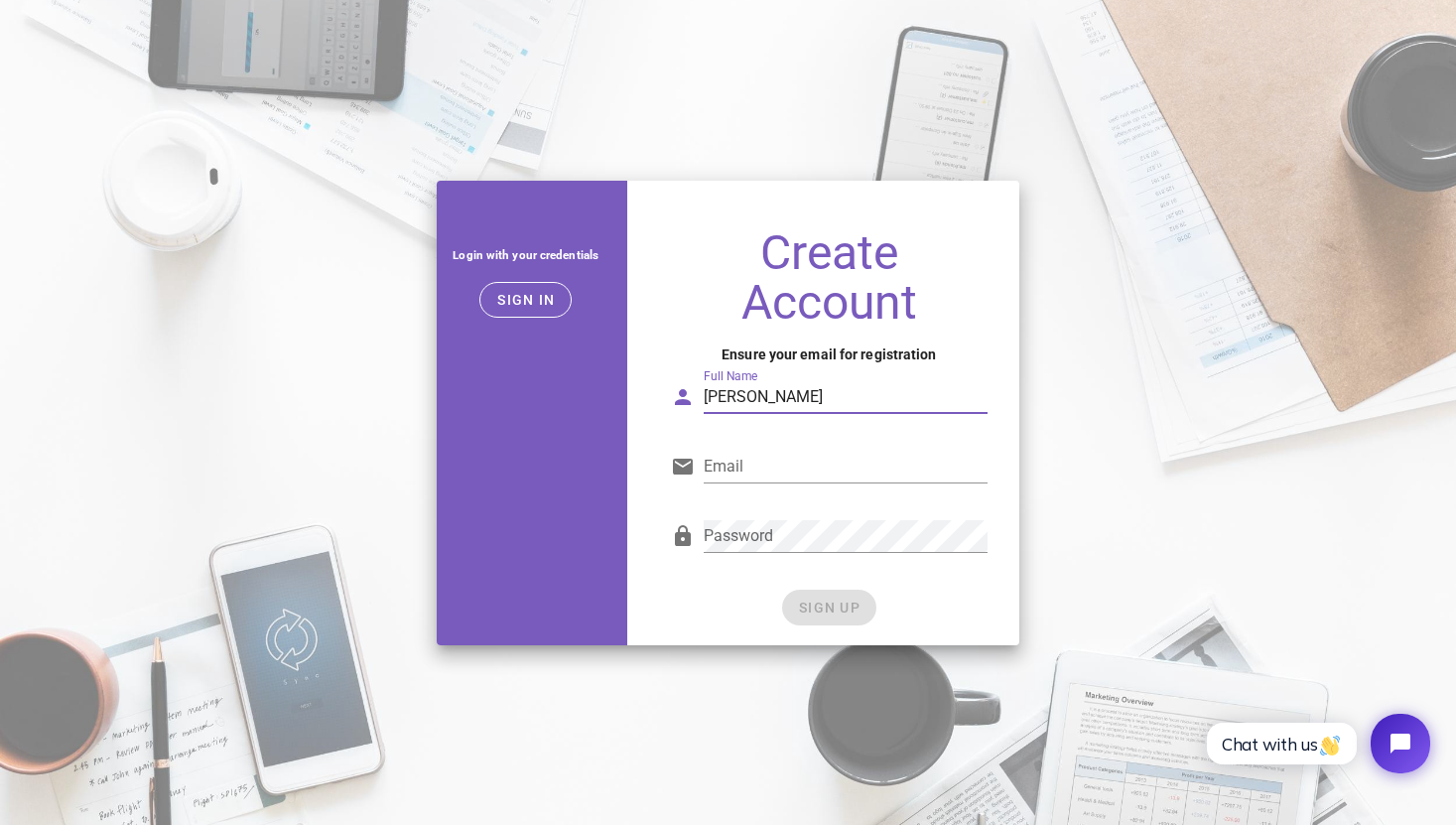 type on "[PERSON_NAME]" 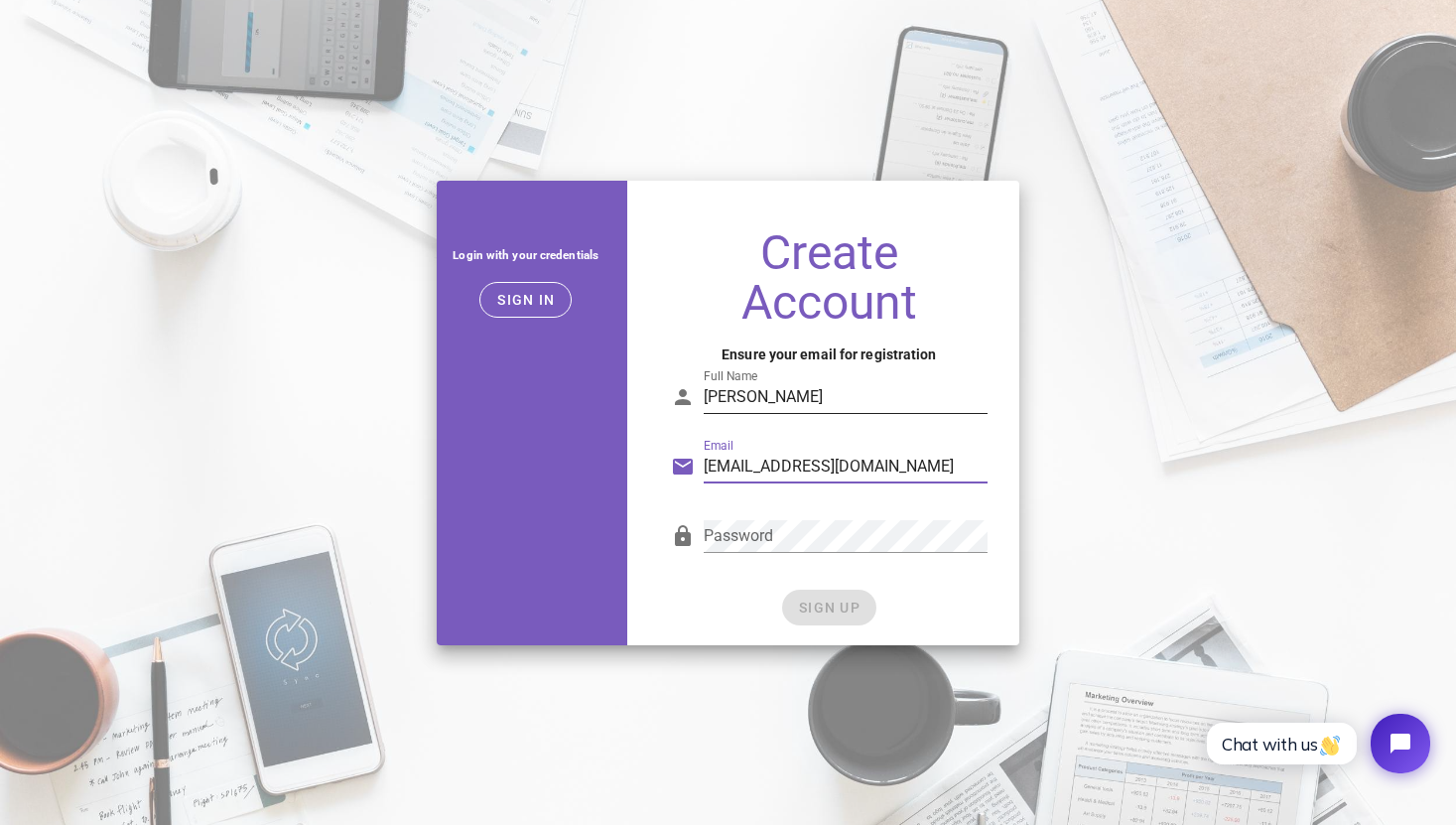 type on "[EMAIL_ADDRESS][DOMAIN_NAME]" 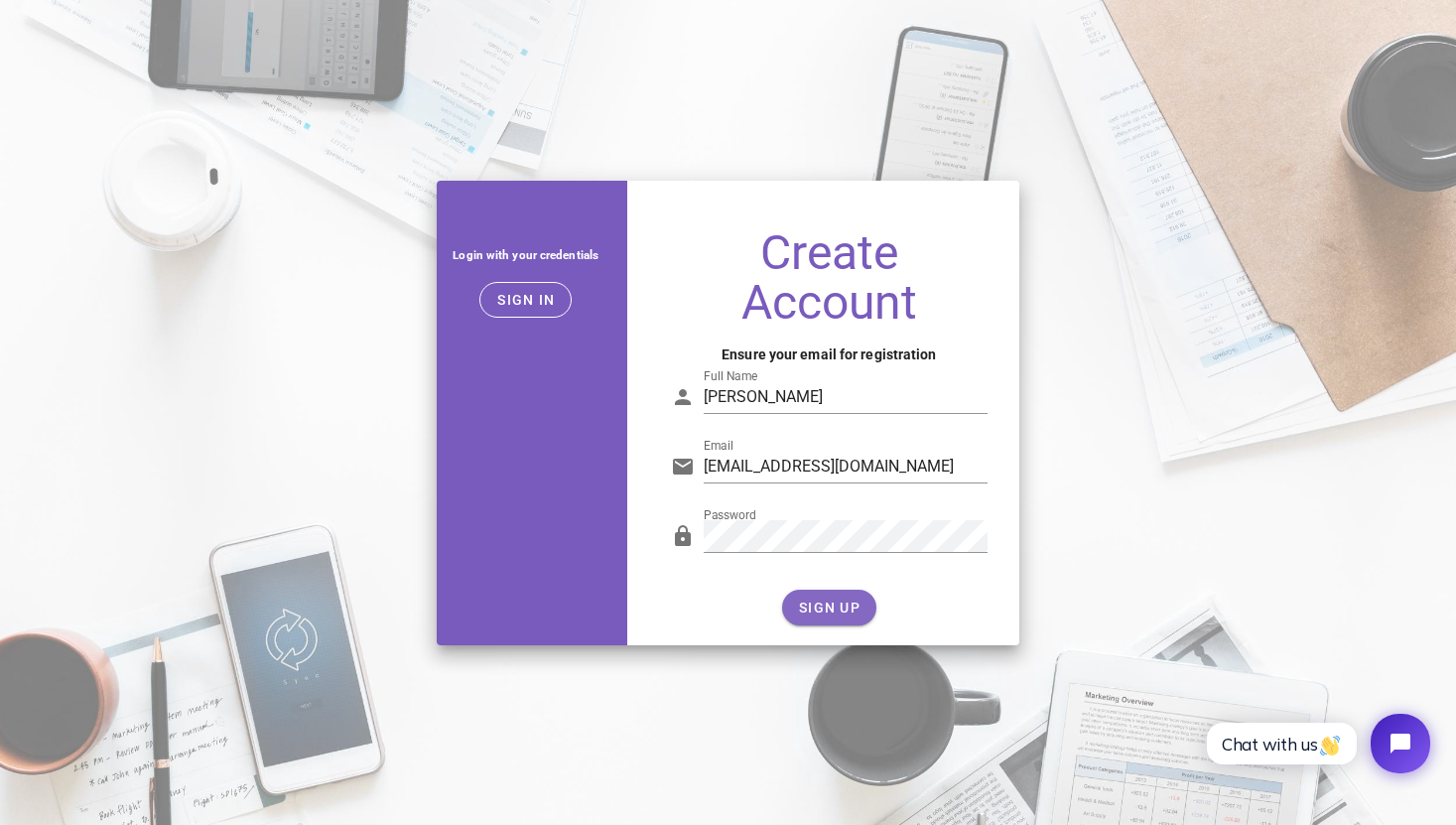 click on "SIGN UP" at bounding box center (829, 608) 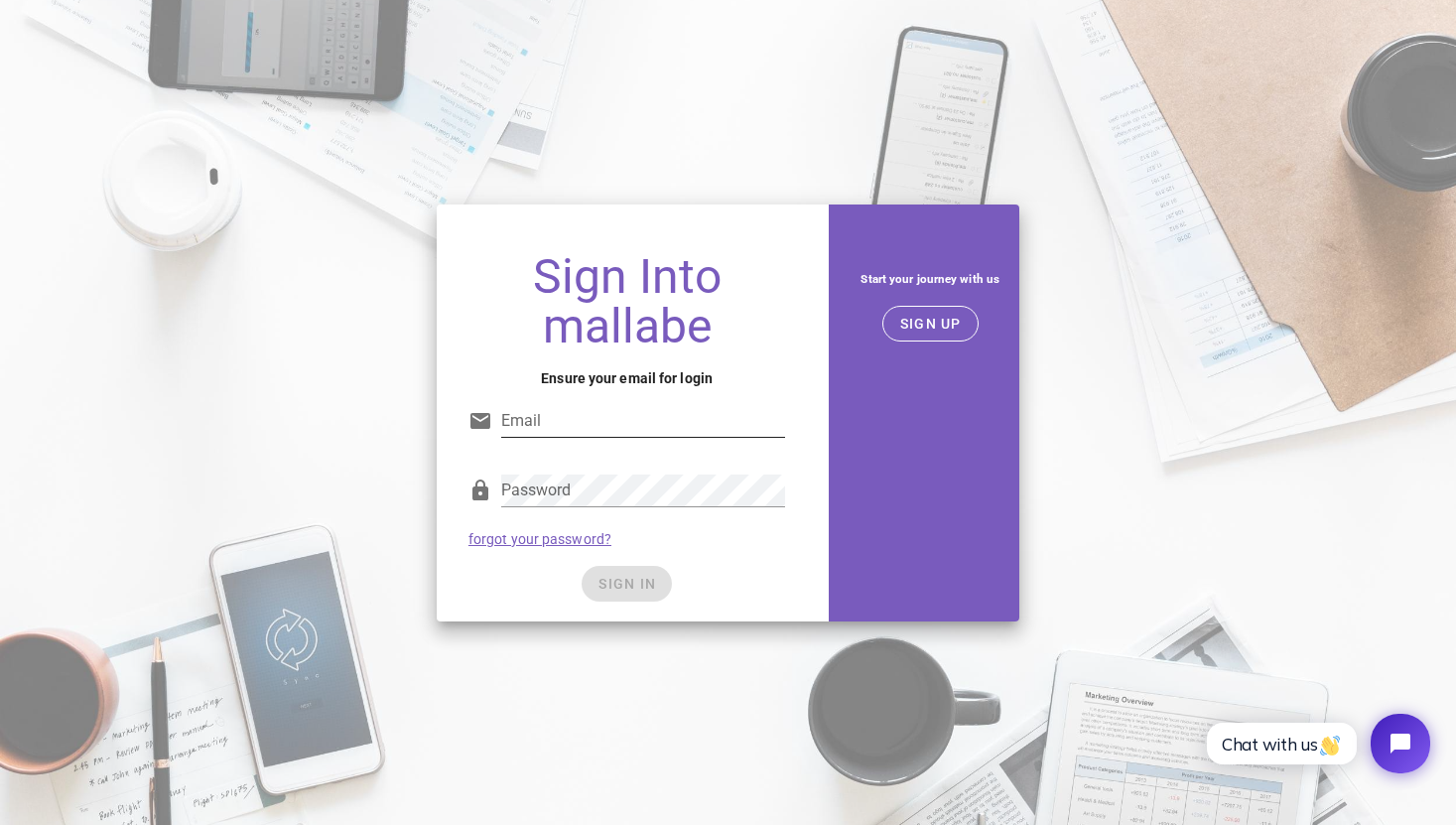 click on "Email" at bounding box center [643, 421] 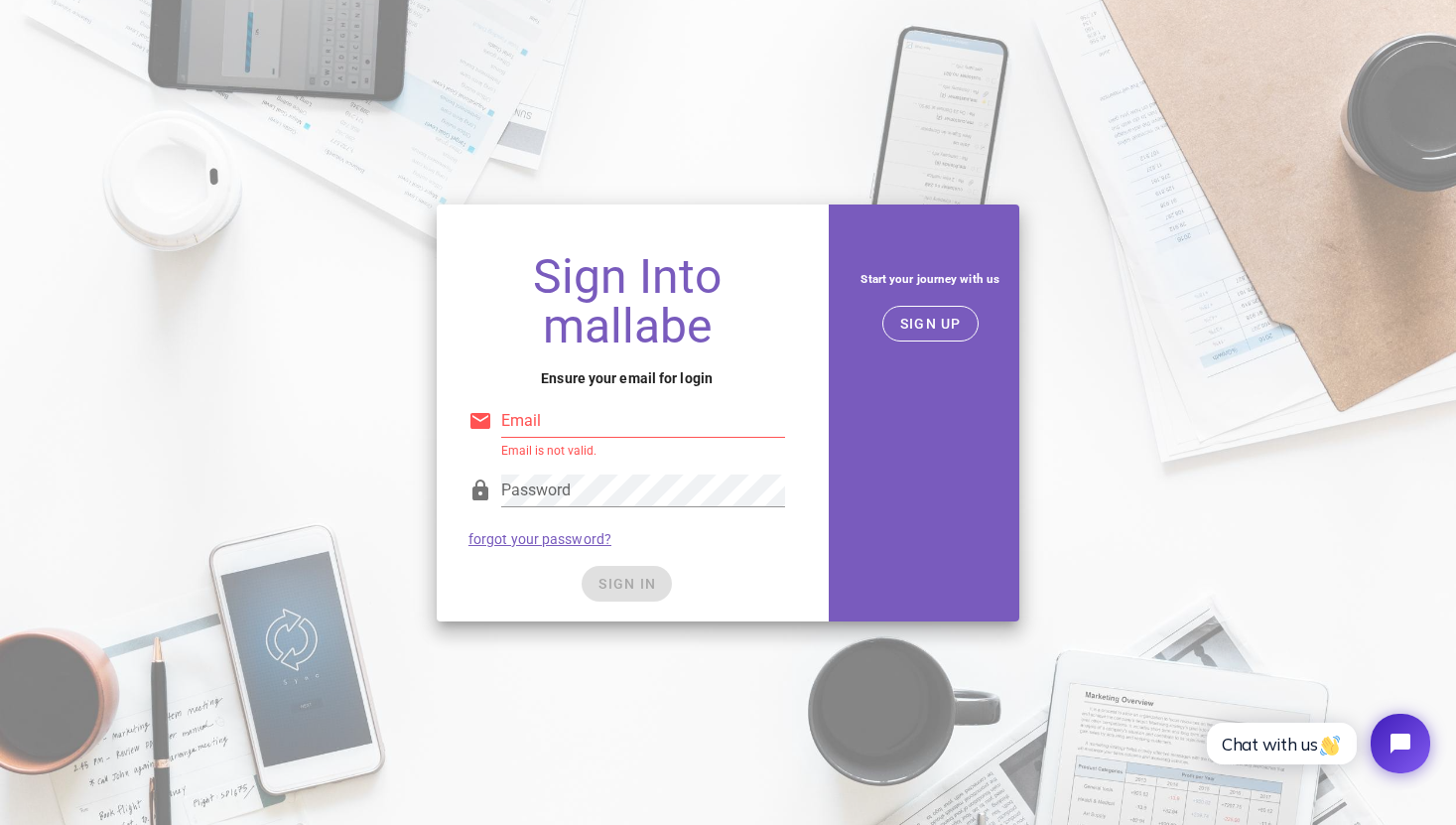 type on "[EMAIL_ADDRESS][DOMAIN_NAME]" 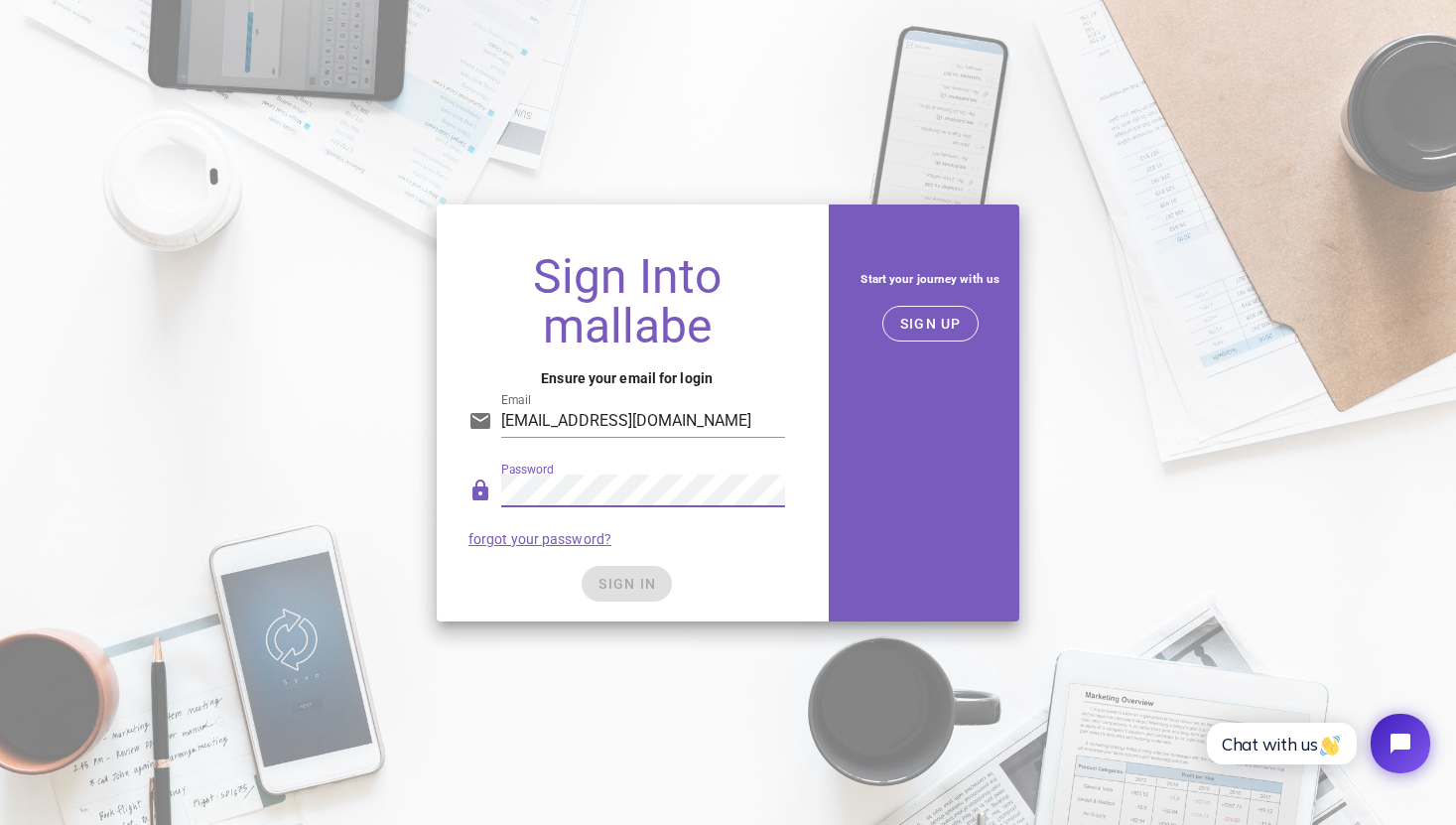 click on "Start your journey with us   SIGN UP" at bounding box center [930, 413] 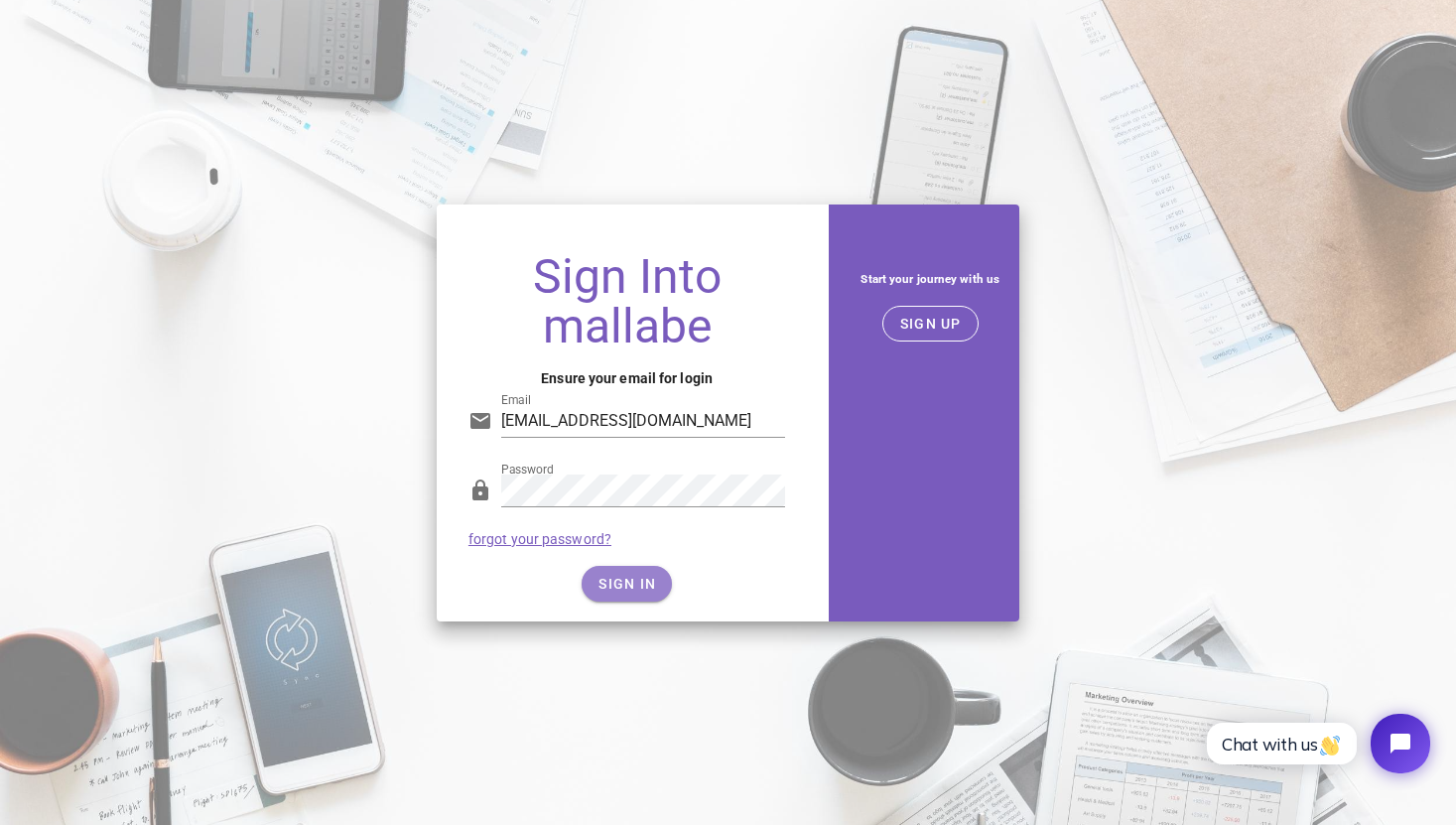 click on "SIGN IN" at bounding box center [626, 584] 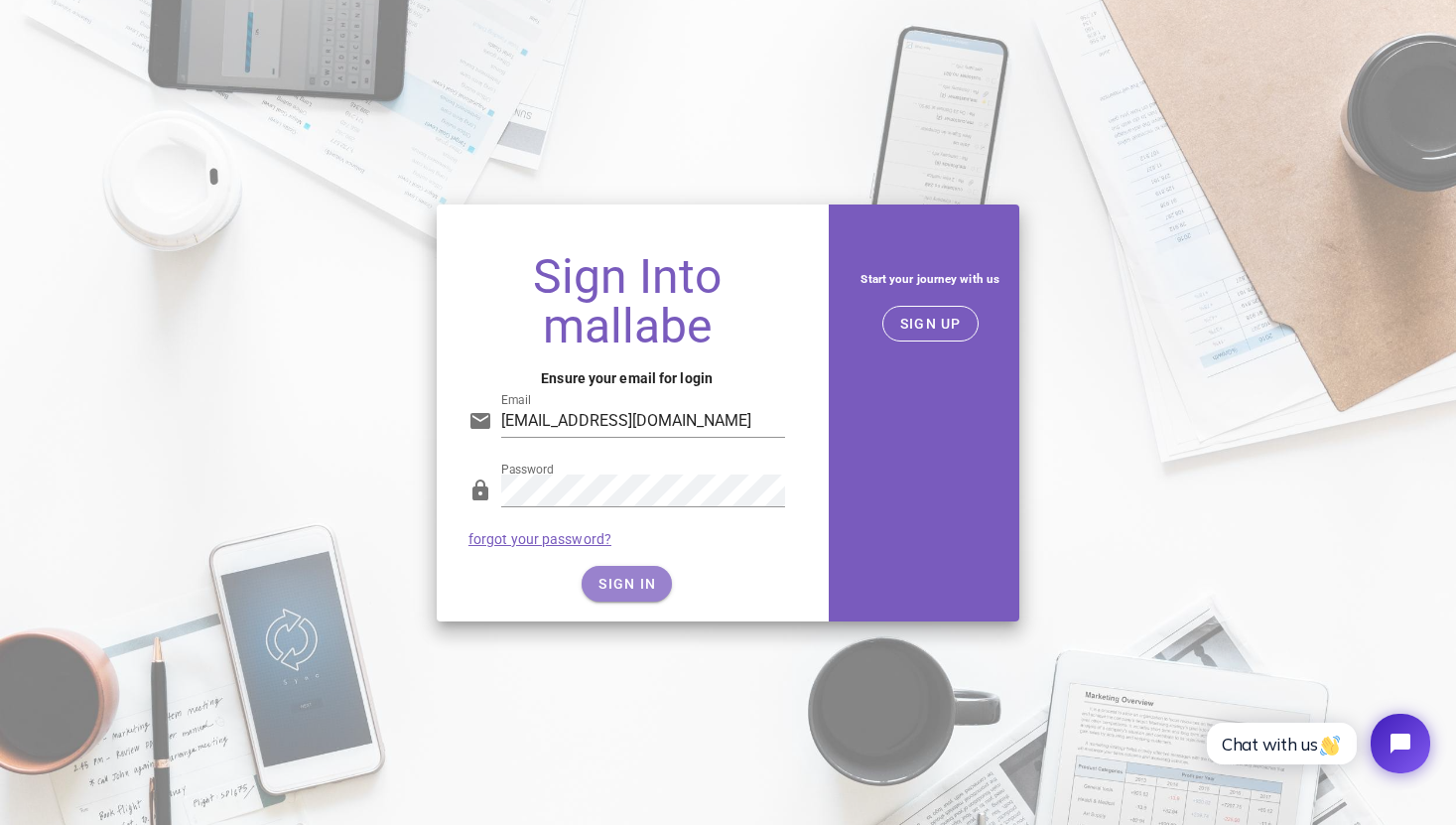 click on "SIGN IN" at bounding box center (626, 584) 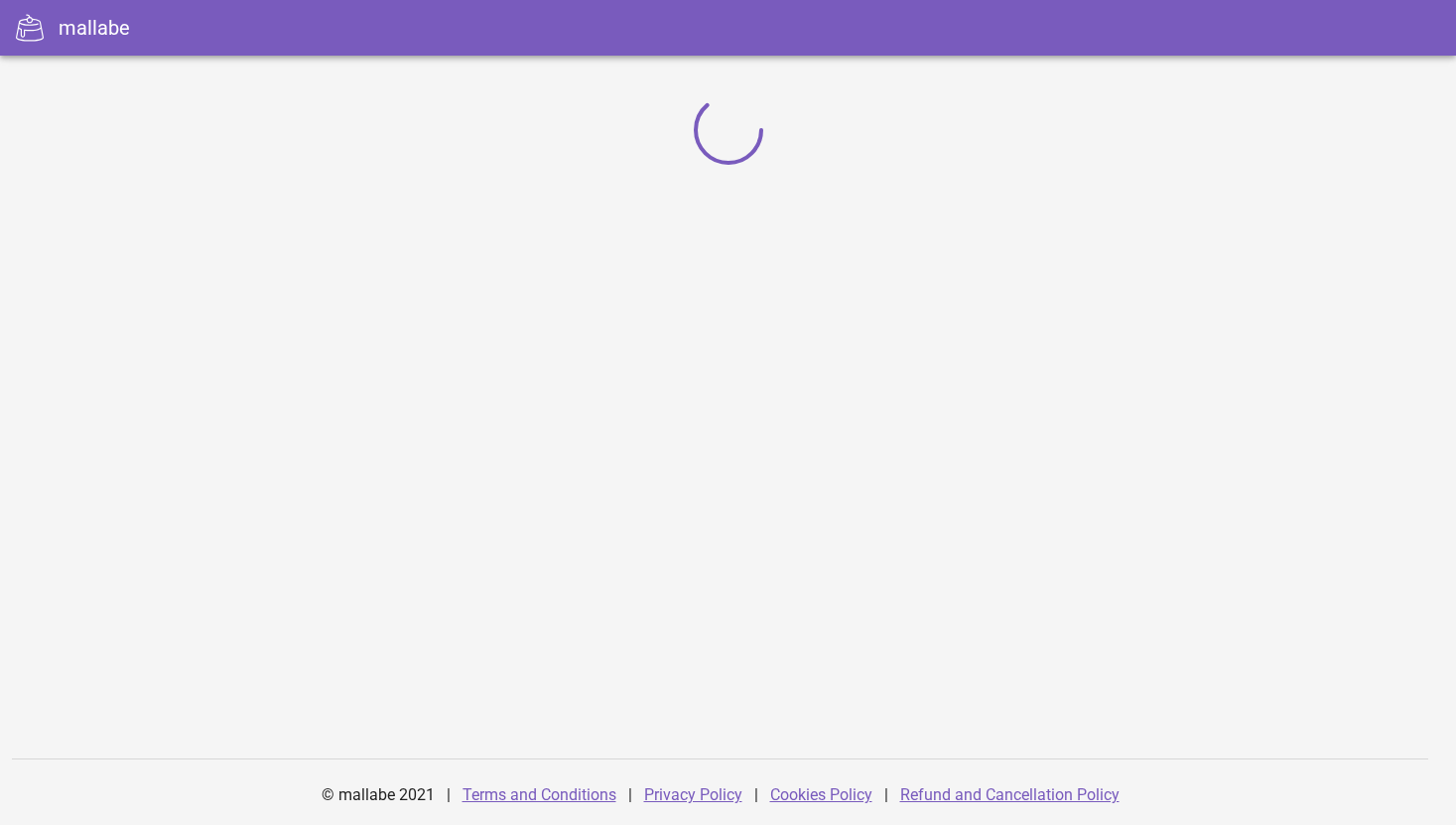 scroll, scrollTop: 0, scrollLeft: 0, axis: both 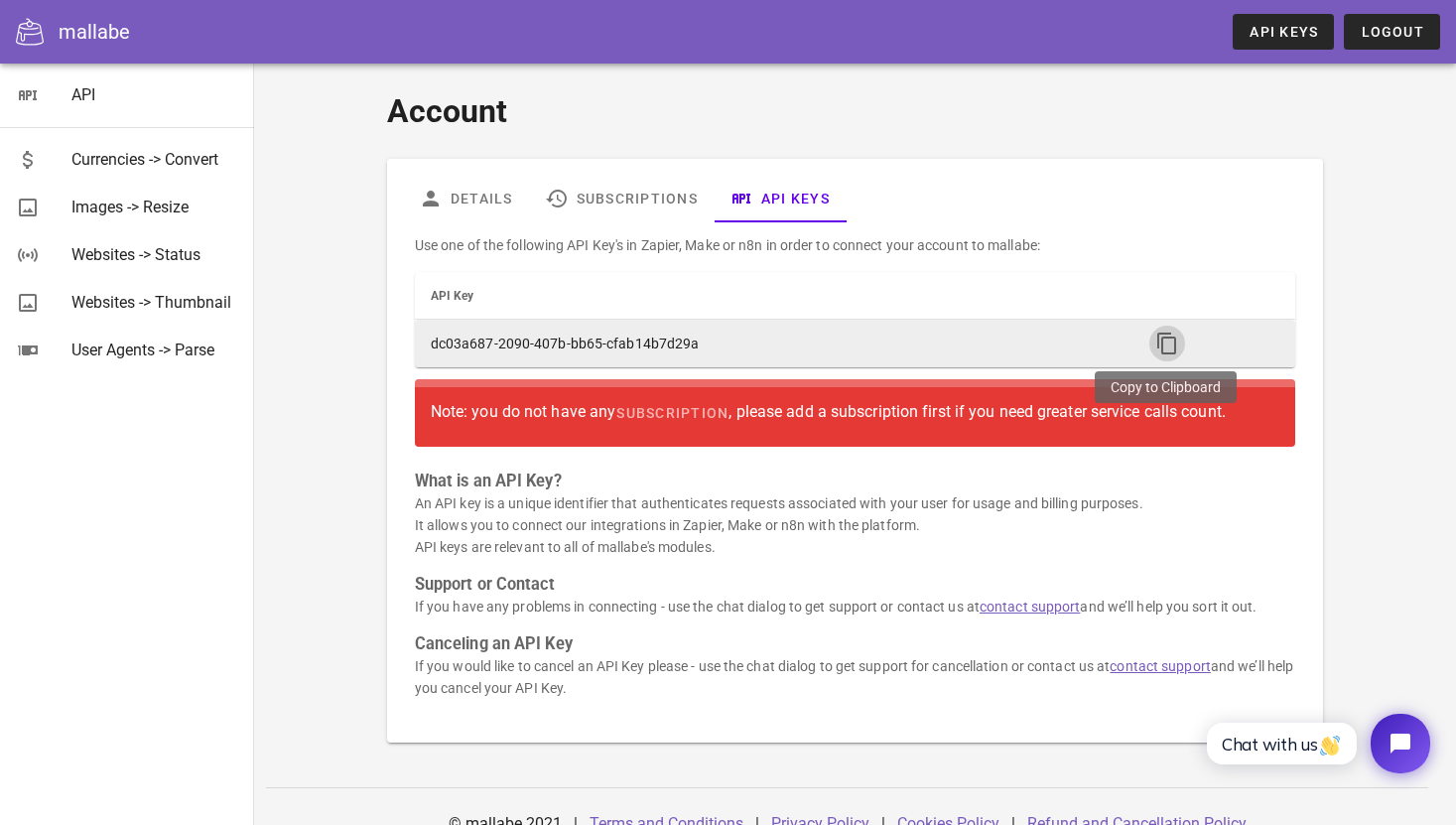 click at bounding box center [1167, 344] 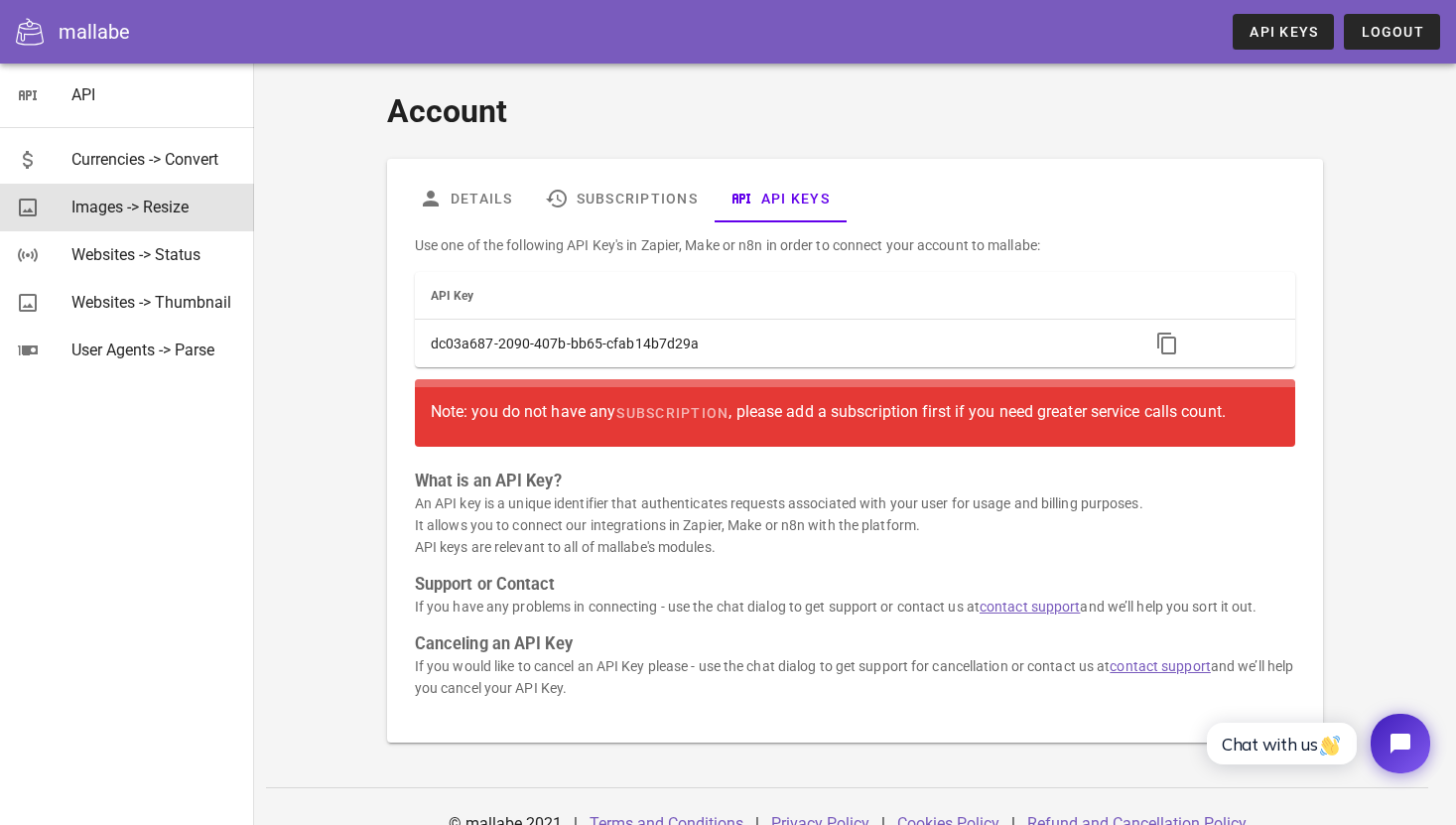 click on "Images -> Resize" at bounding box center [155, 206] 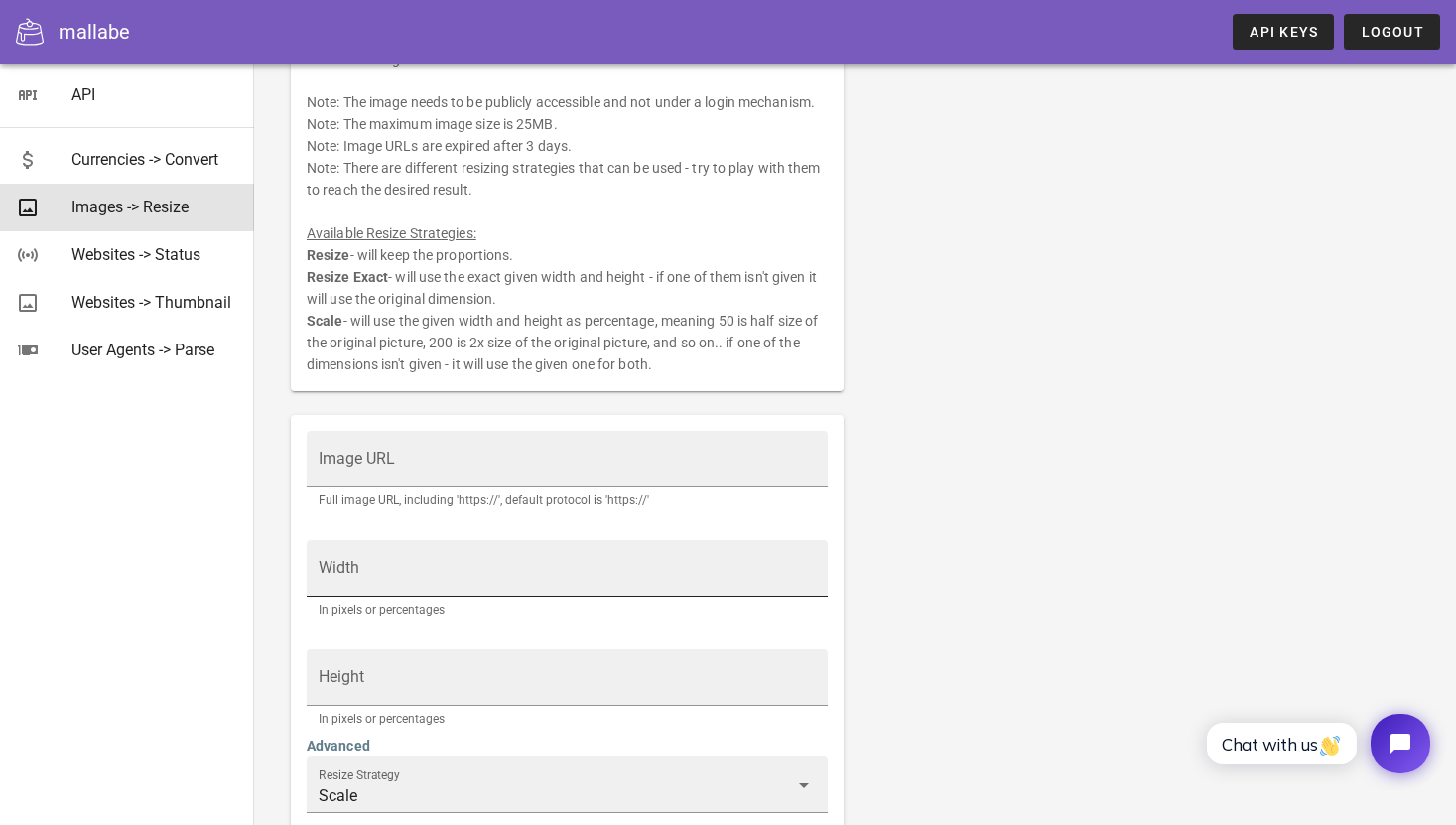 scroll, scrollTop: 99, scrollLeft: 0, axis: vertical 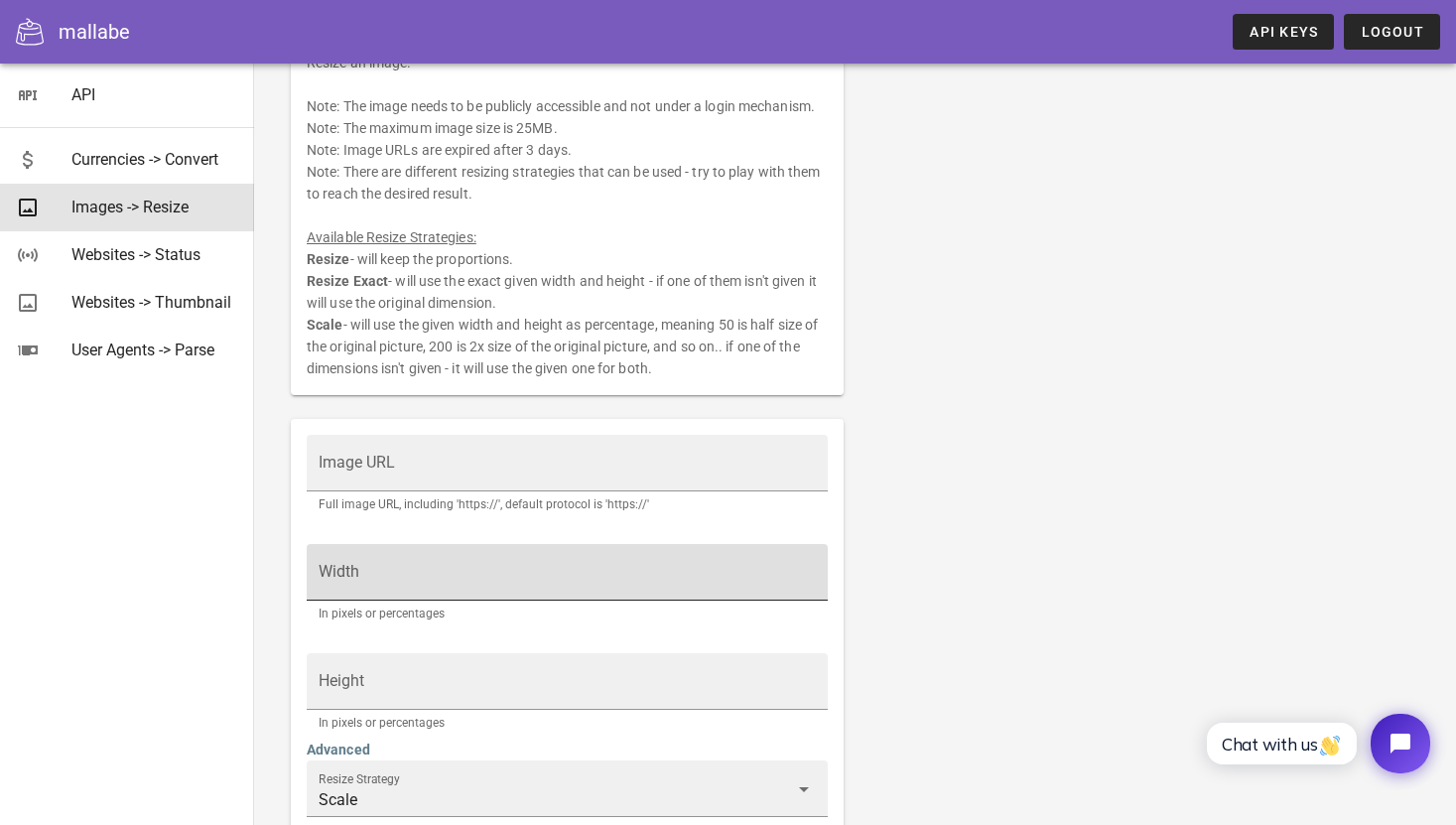 click on "Width" at bounding box center (567, 572) 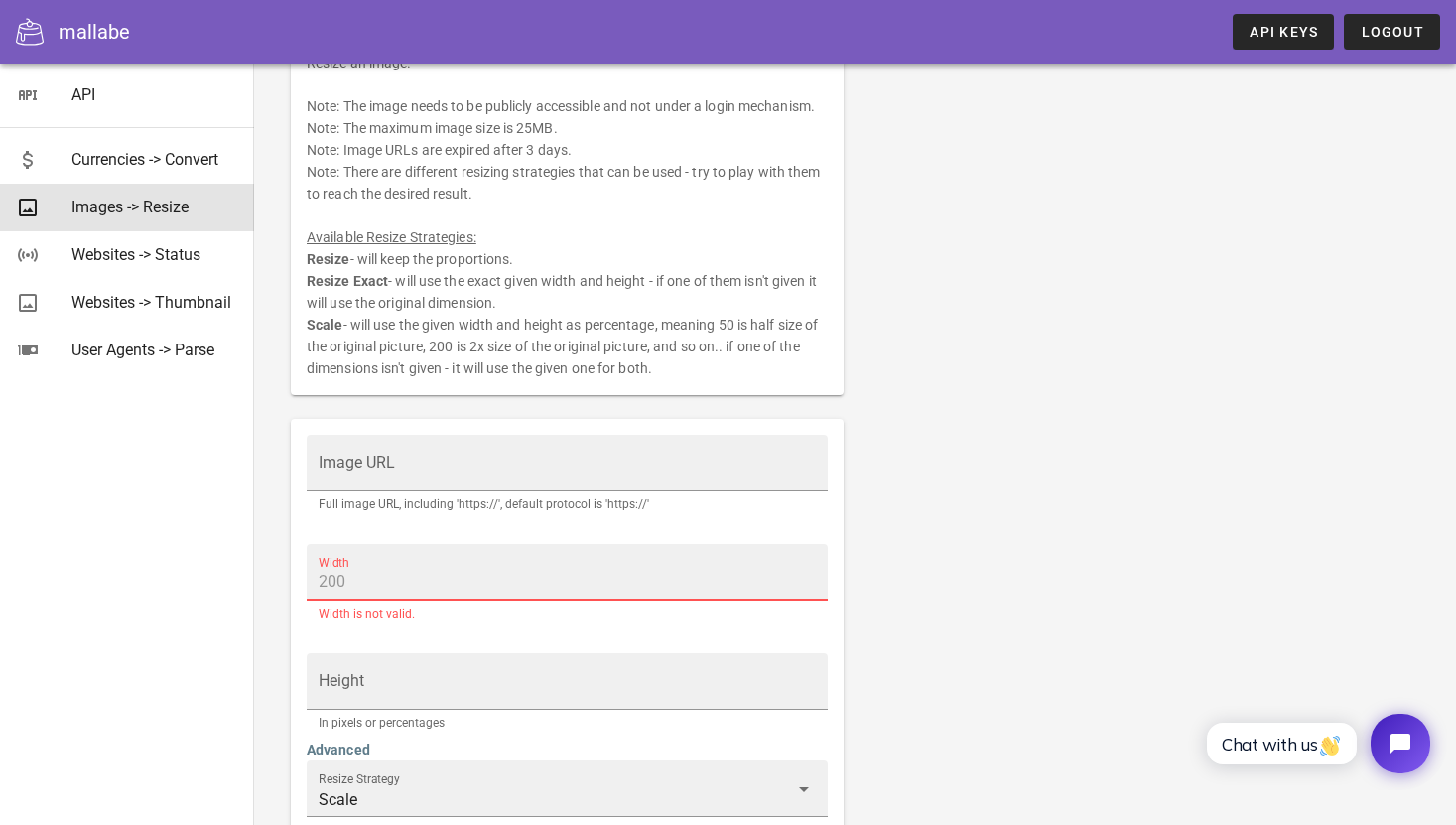 scroll, scrollTop: 0, scrollLeft: 0, axis: both 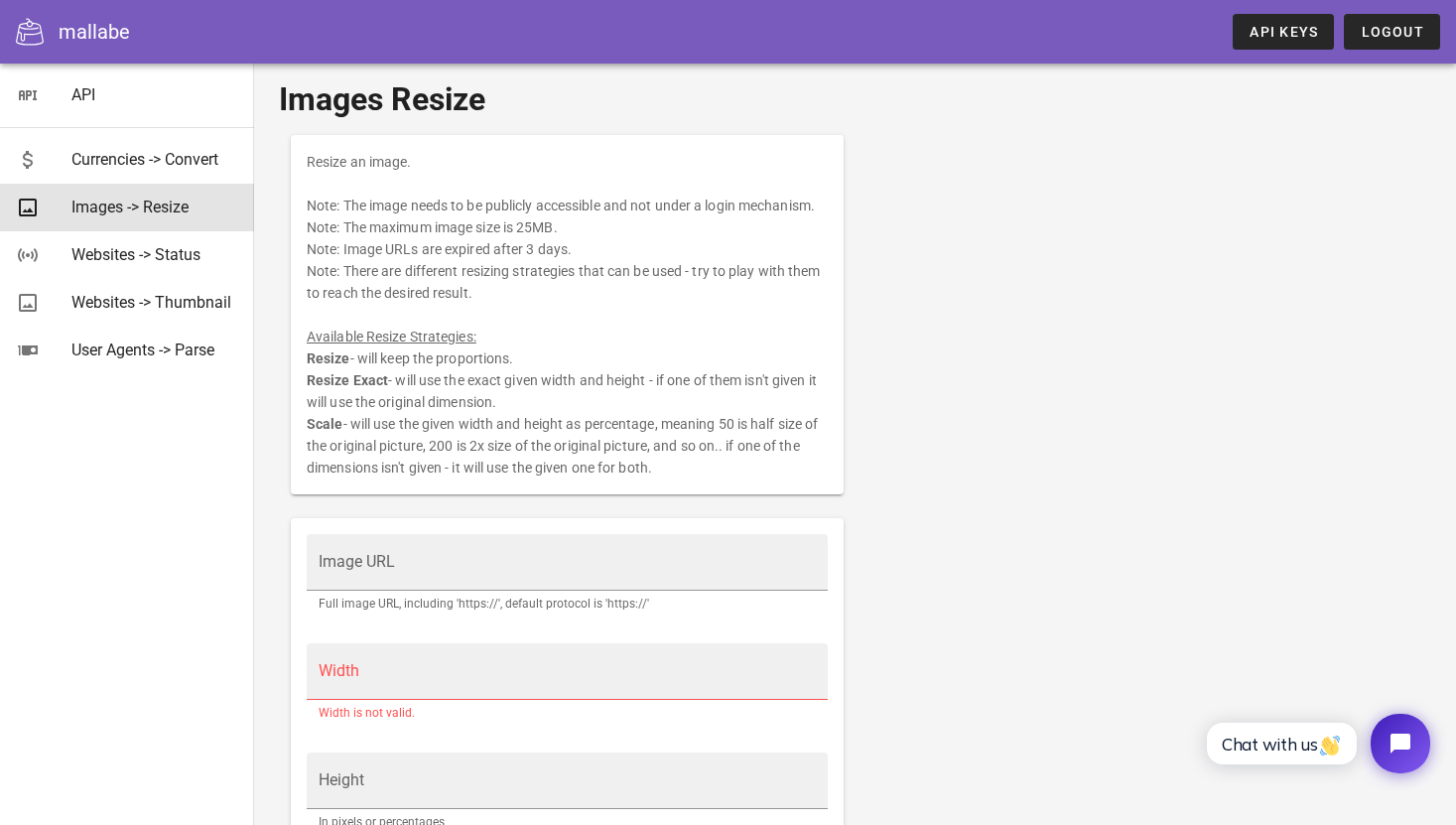 click on "mallabe" at bounding box center [94, 32] 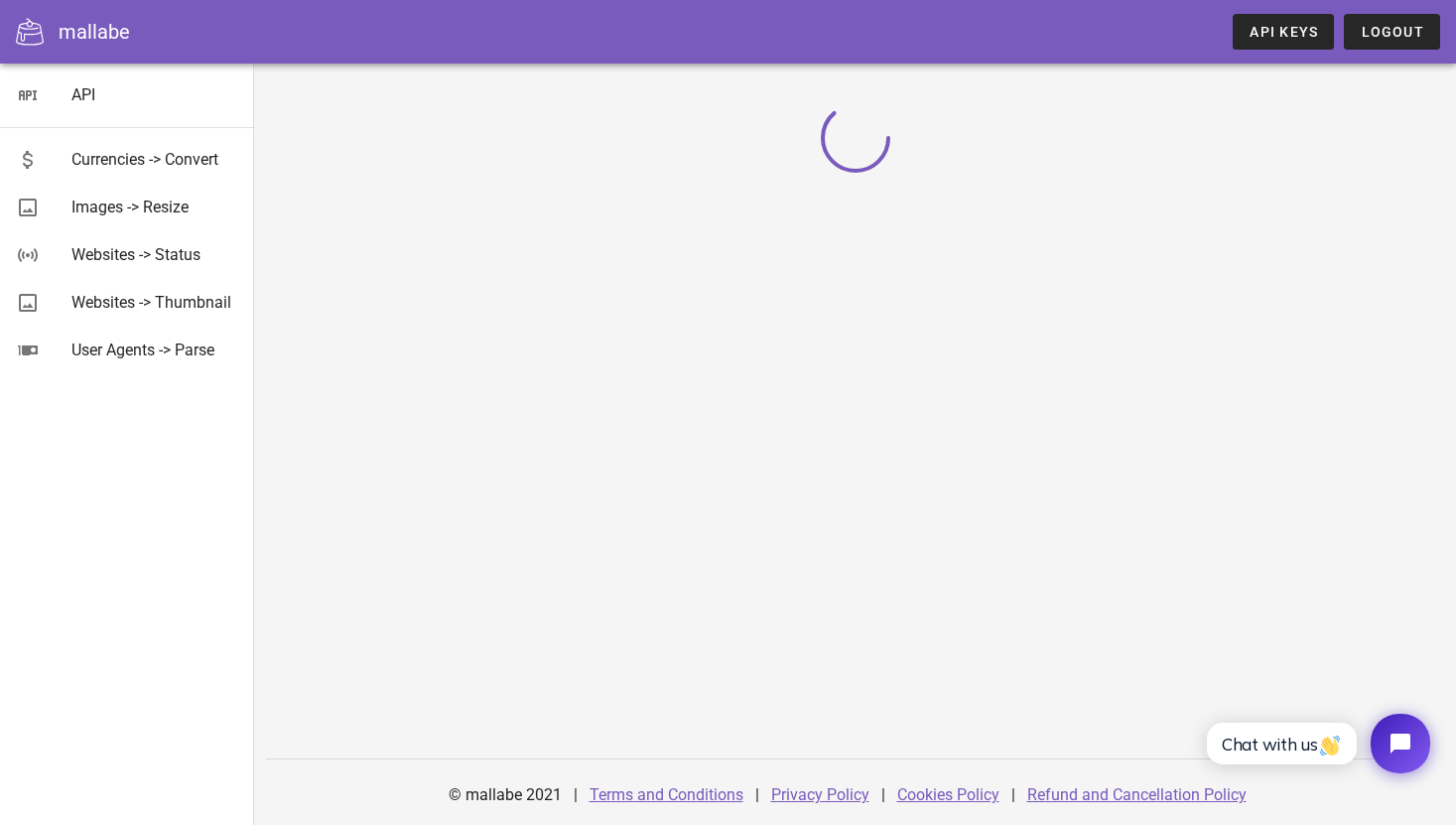 click on "mallabe" at bounding box center (94, 32) 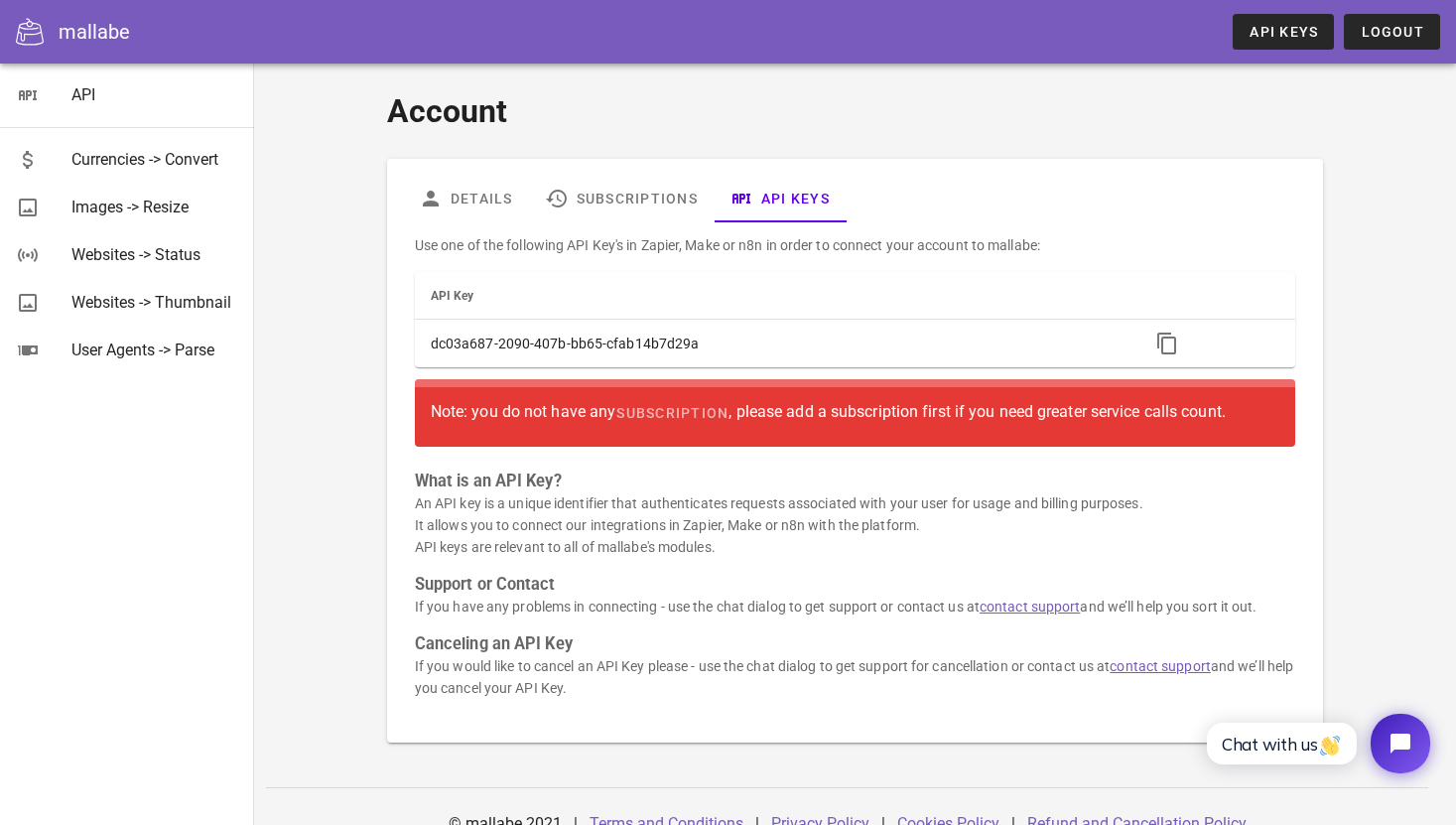 click 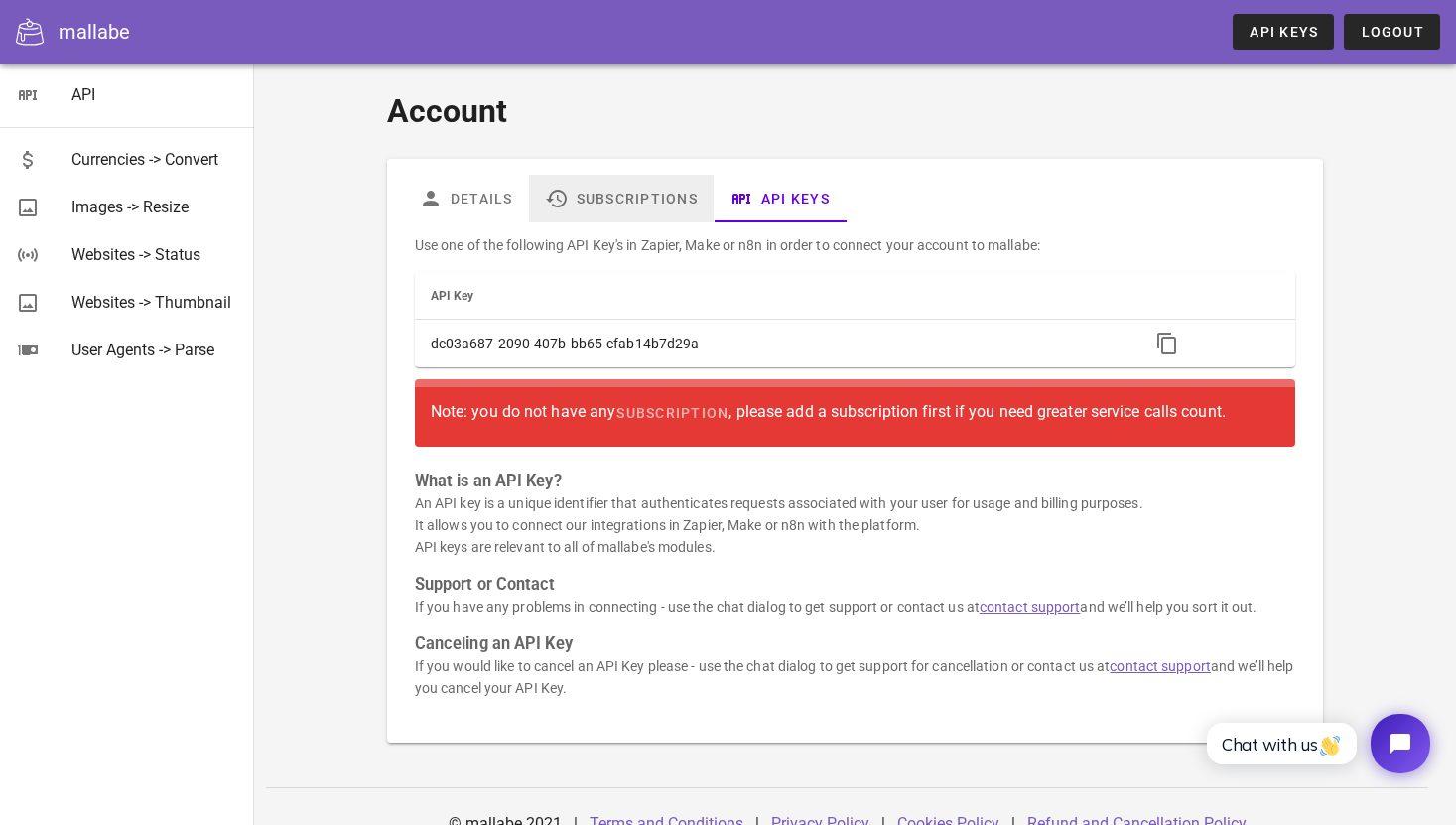 click on "Subscriptions" at bounding box center (621, 199) 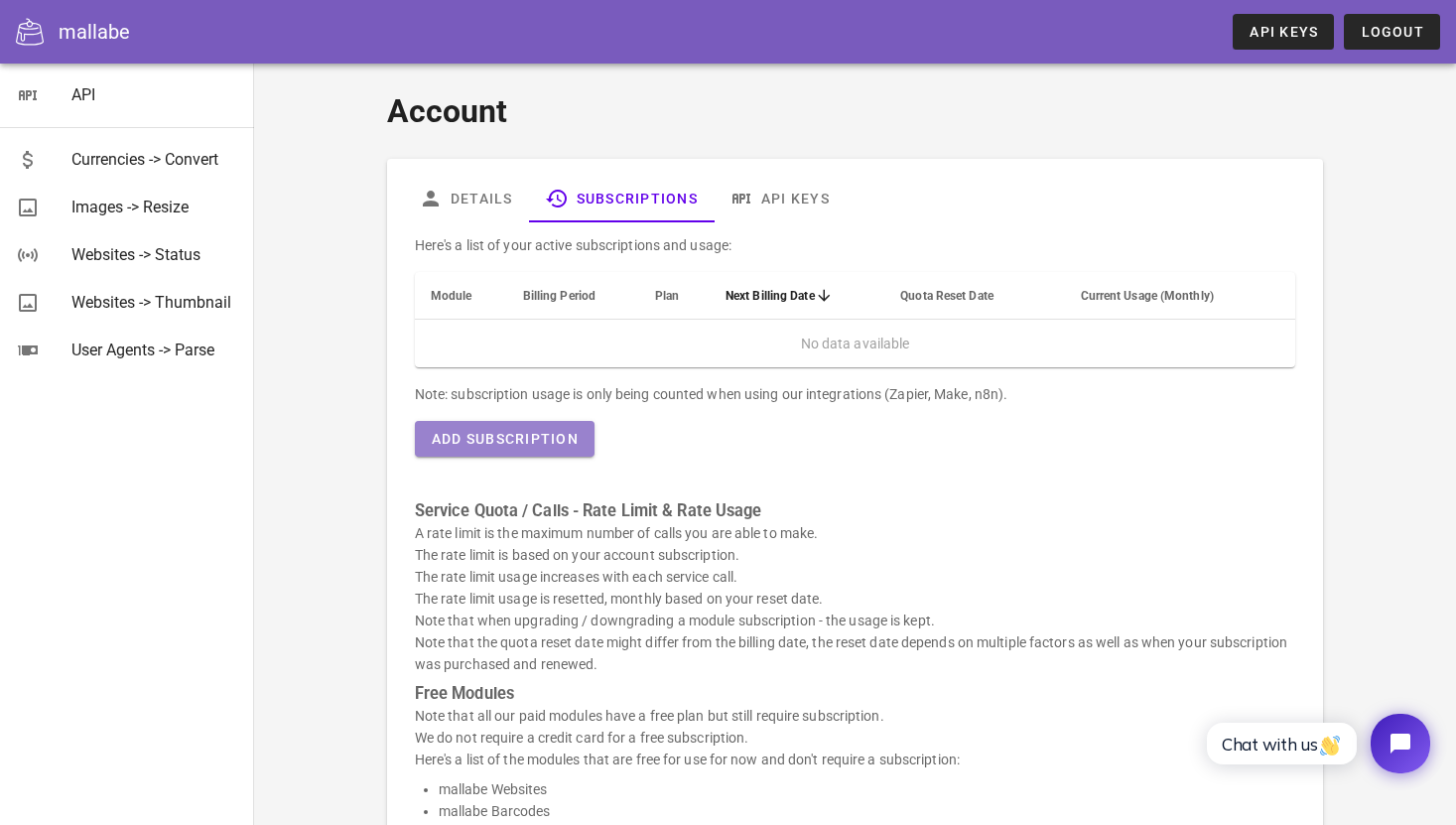 click on "Add Subscription" at bounding box center [504, 439] 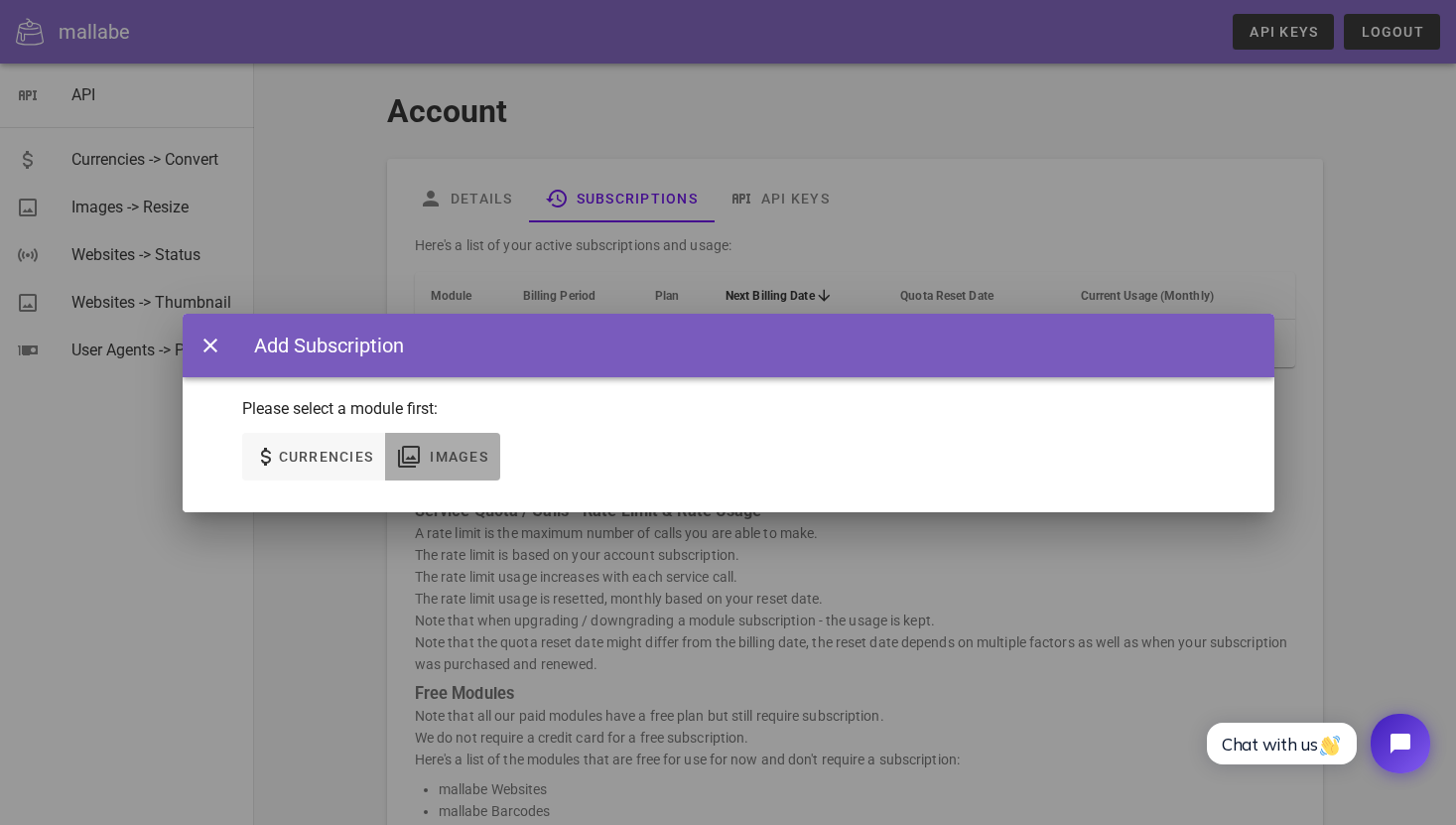 click on "Images" at bounding box center (459, 457) 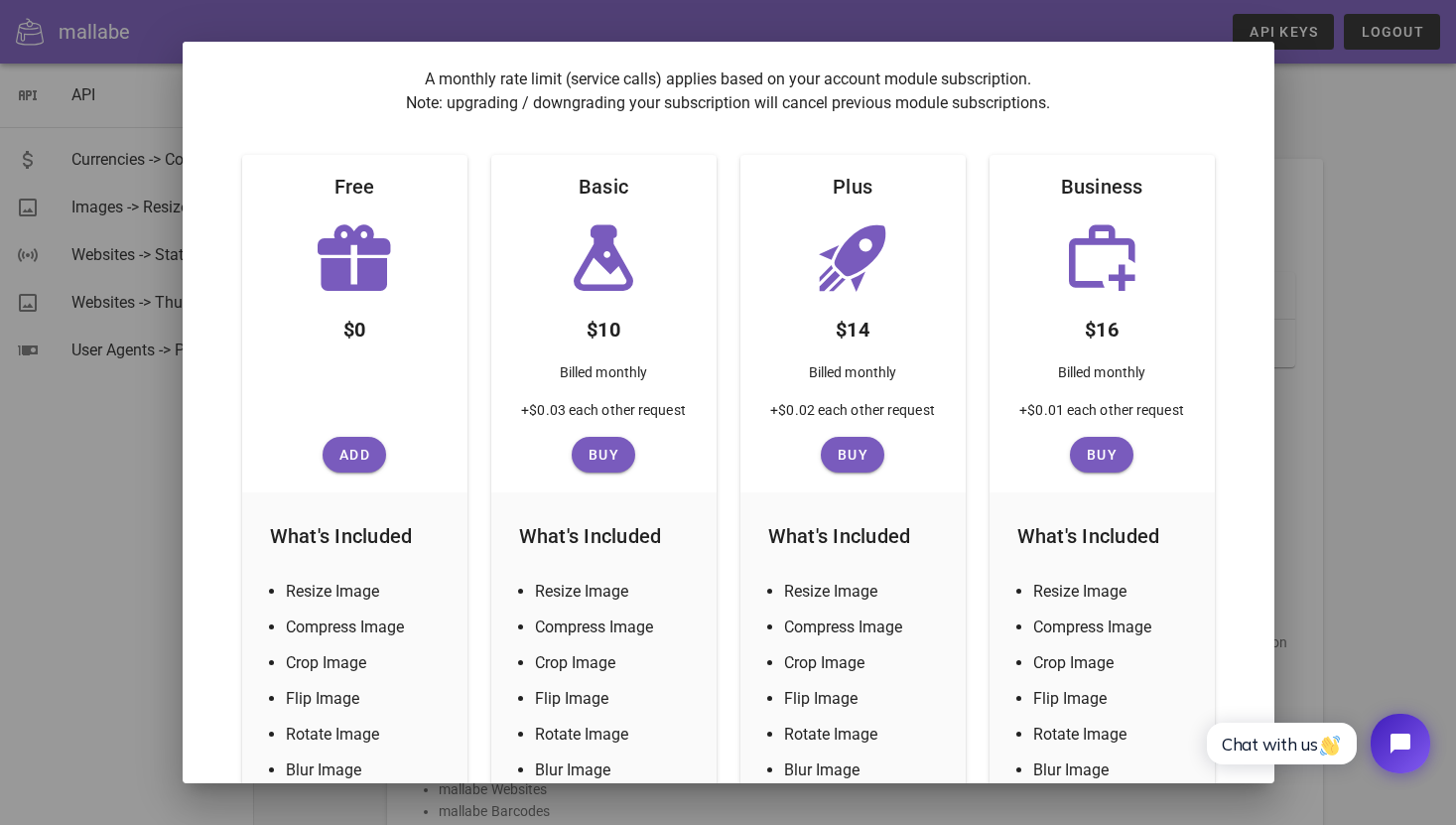 scroll, scrollTop: 0, scrollLeft: 0, axis: both 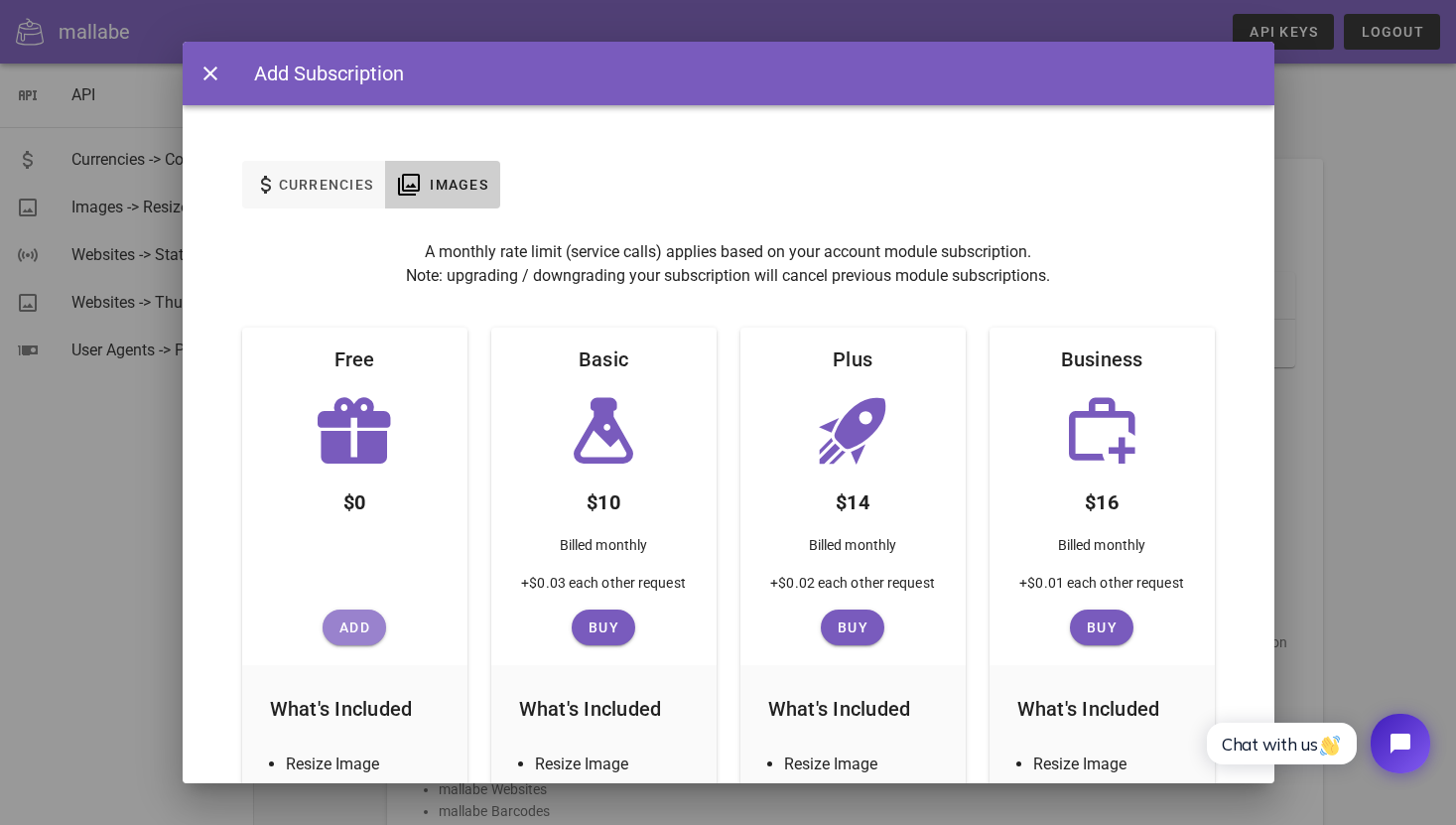 click on "Add" at bounding box center [354, 627] 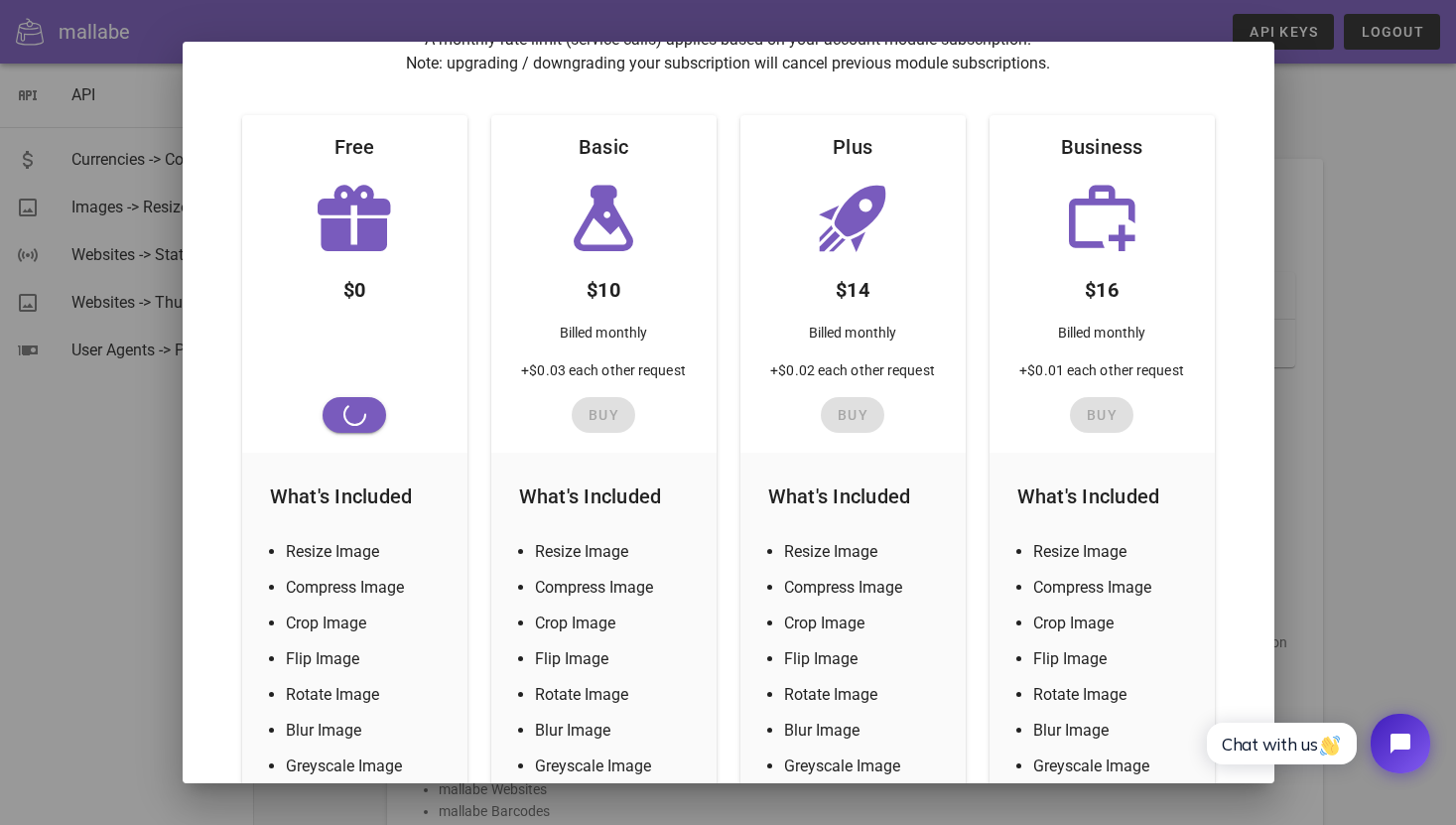 scroll, scrollTop: 268, scrollLeft: 0, axis: vertical 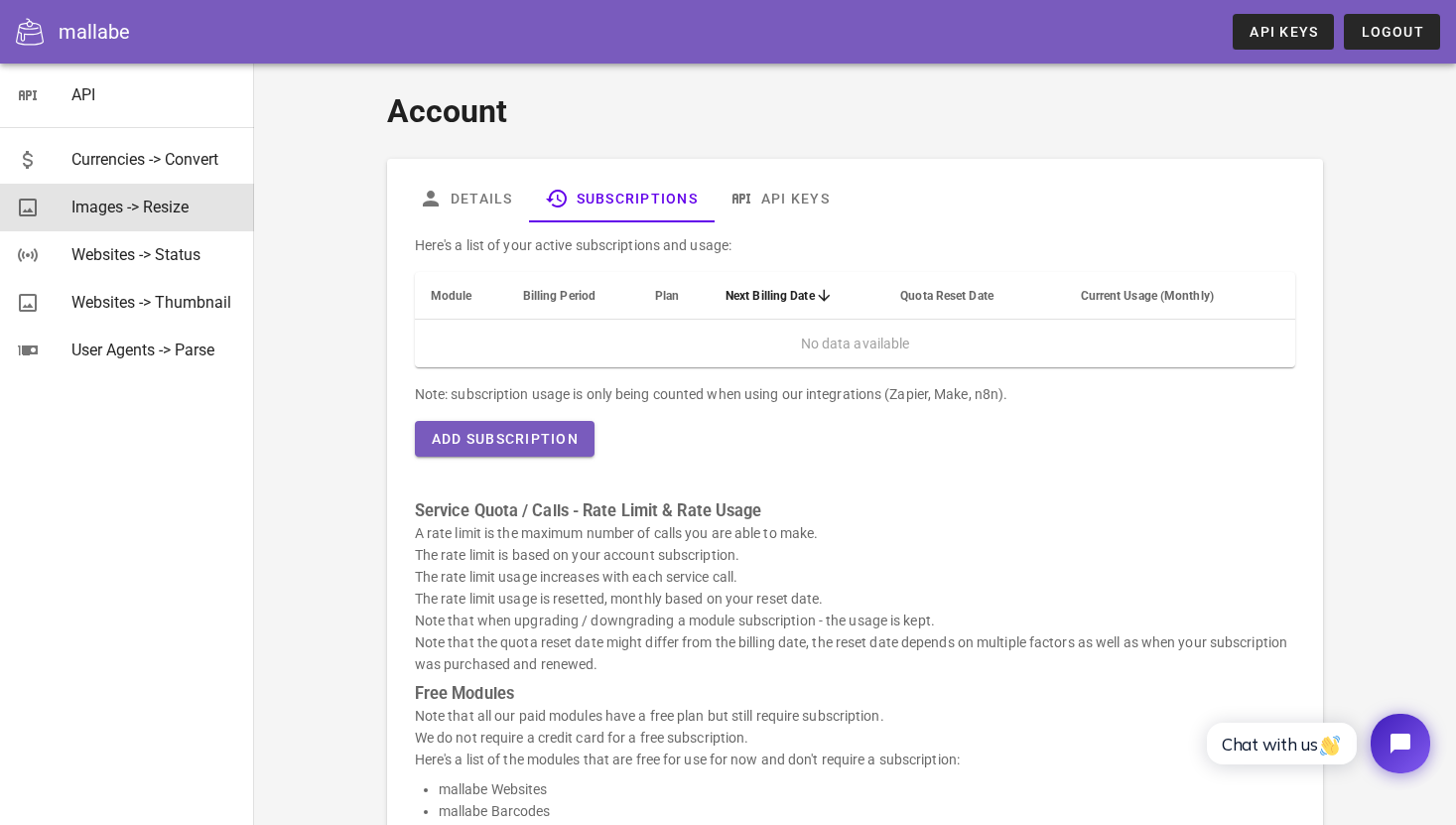click on "Images -> Resize" at bounding box center (155, 206) 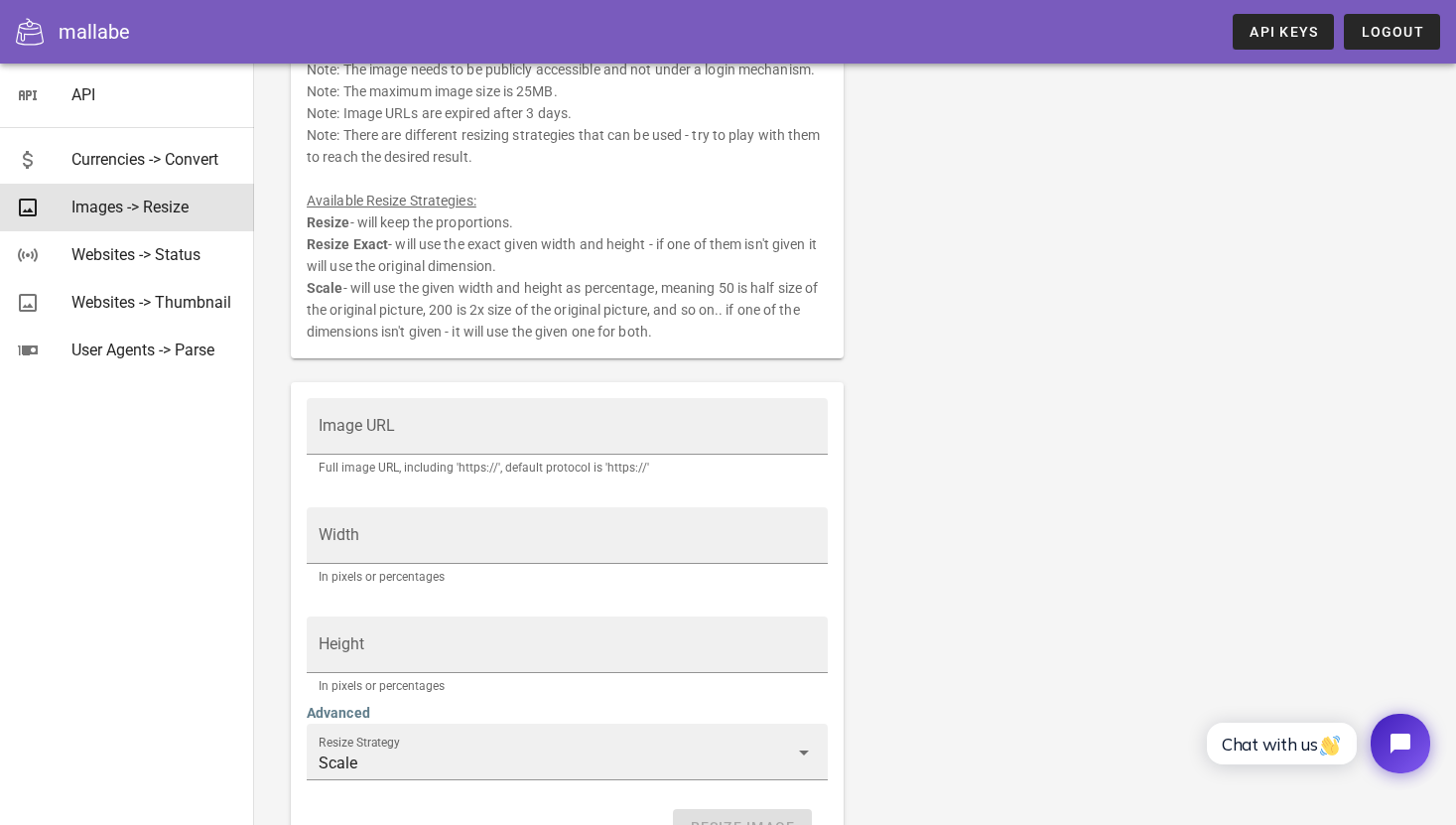 scroll, scrollTop: 0, scrollLeft: 0, axis: both 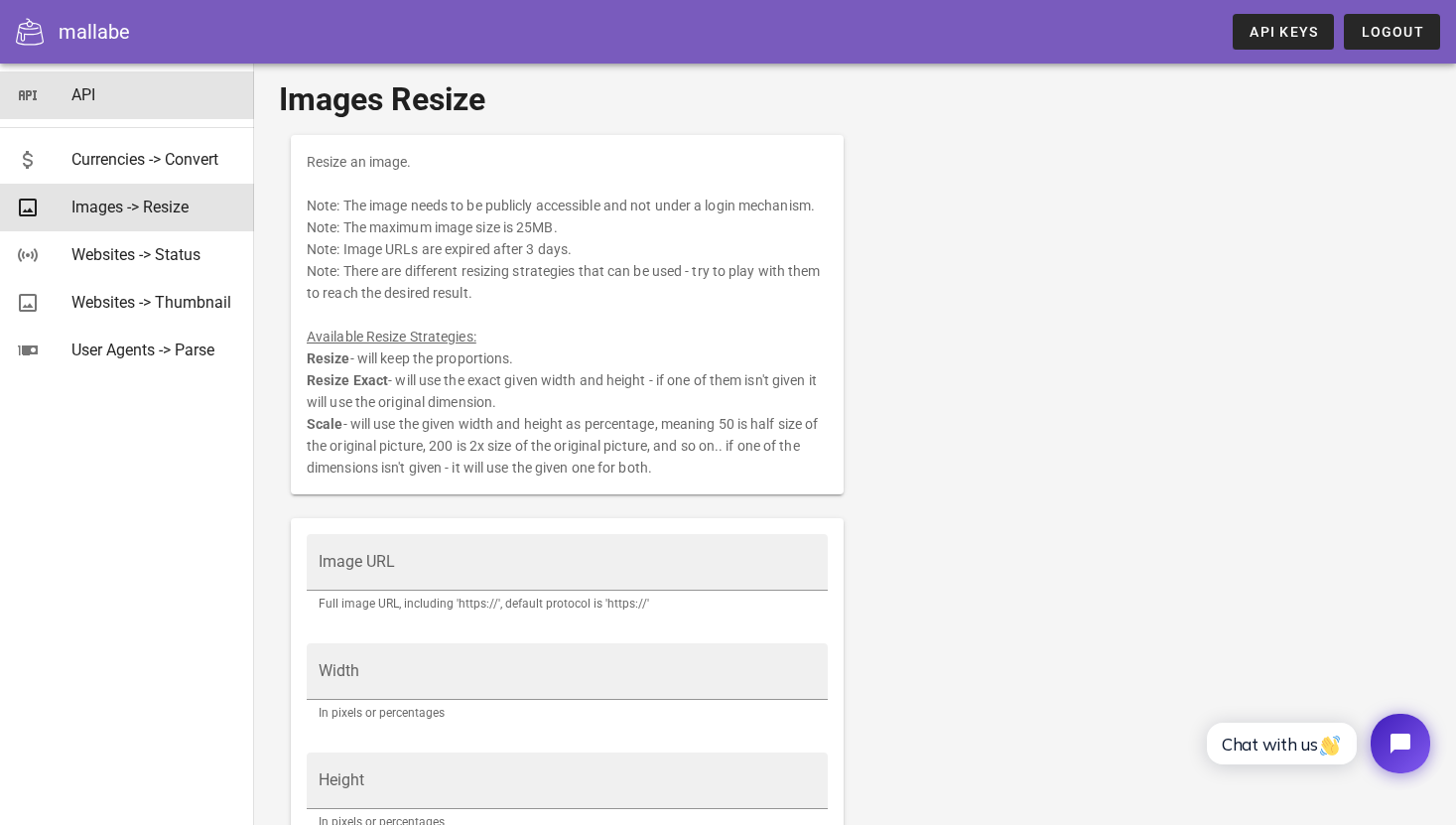 click on "API" at bounding box center (155, 94) 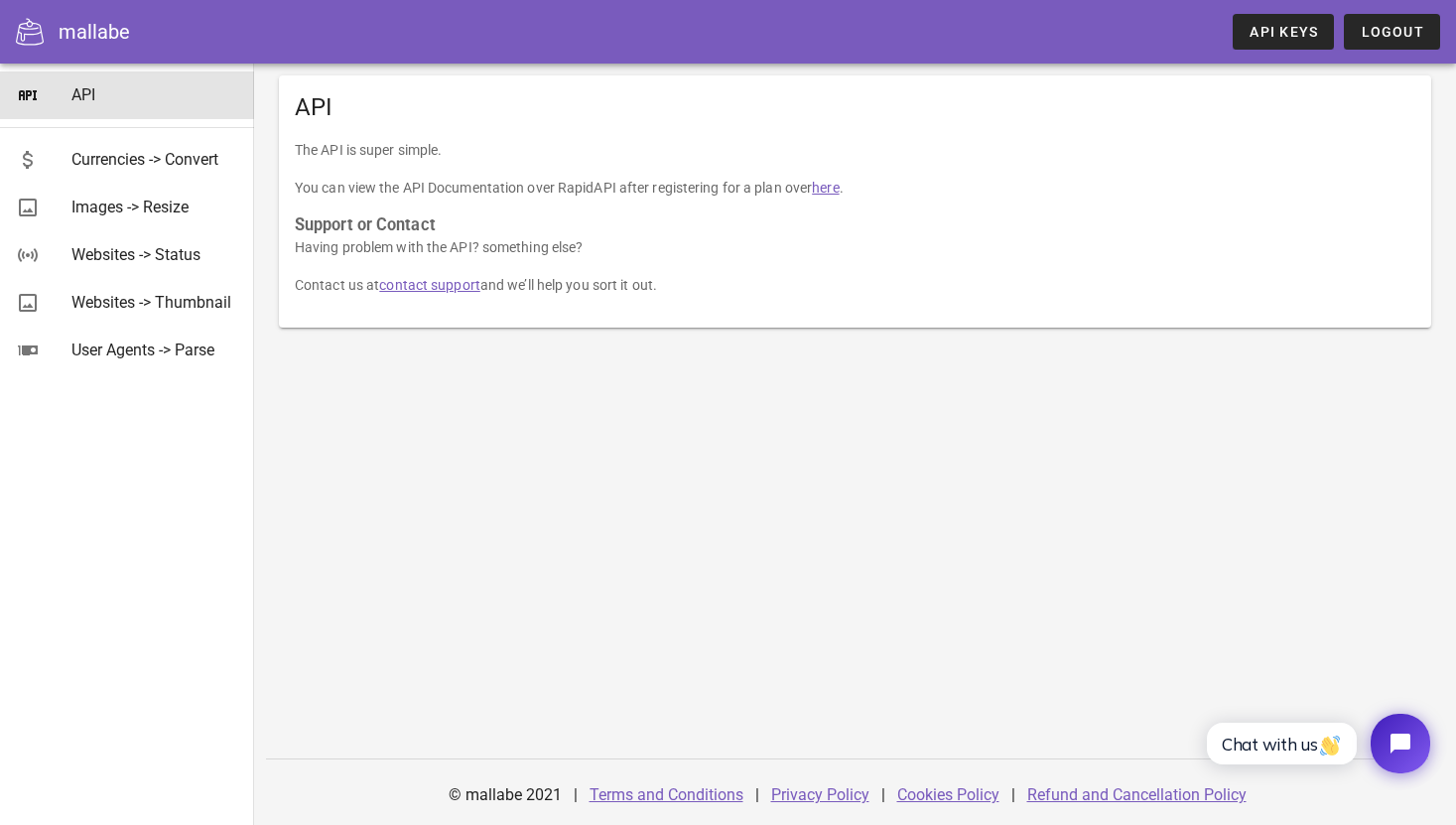 click on "mallabe" at bounding box center (94, 32) 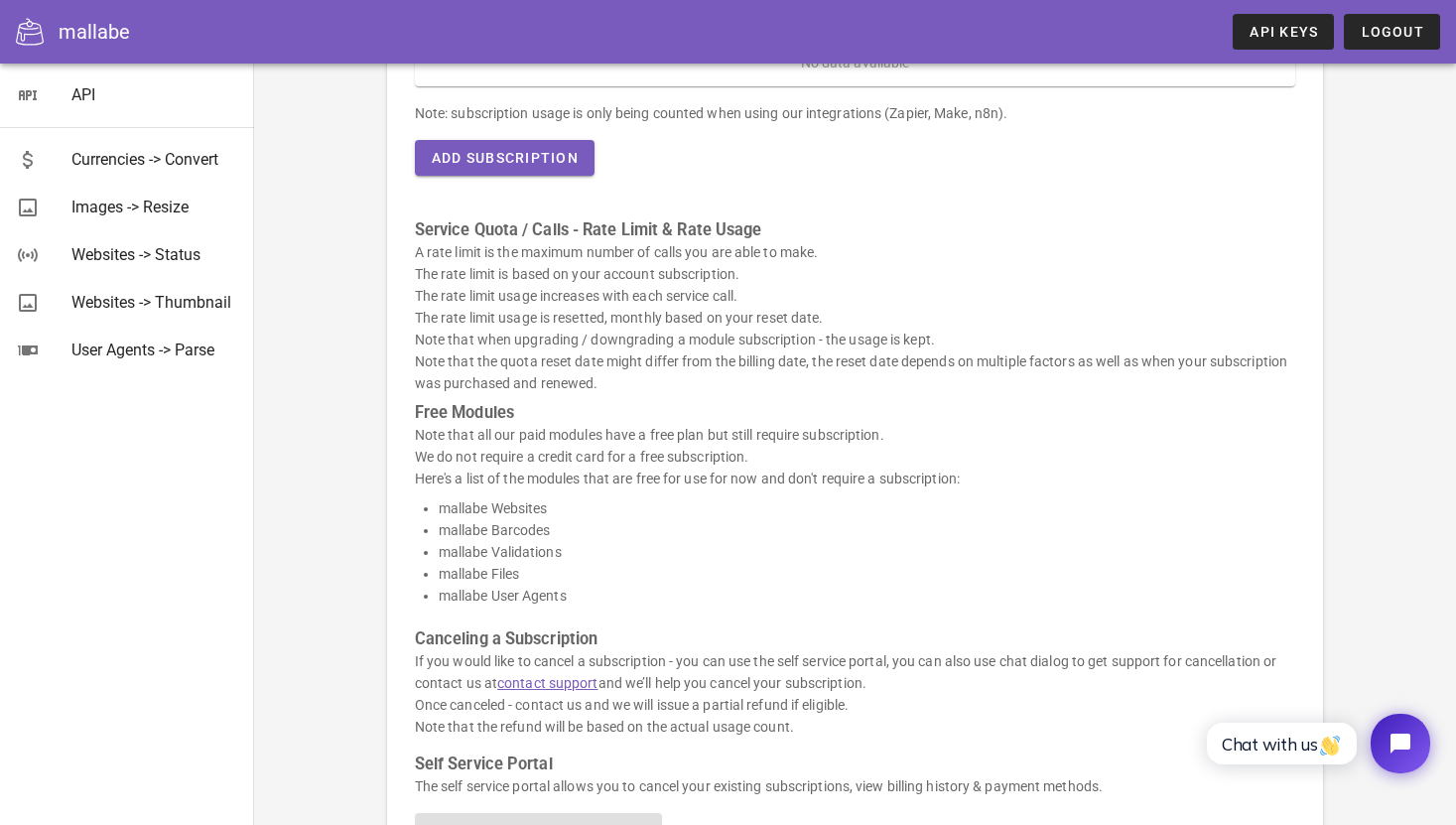 scroll, scrollTop: 0, scrollLeft: 0, axis: both 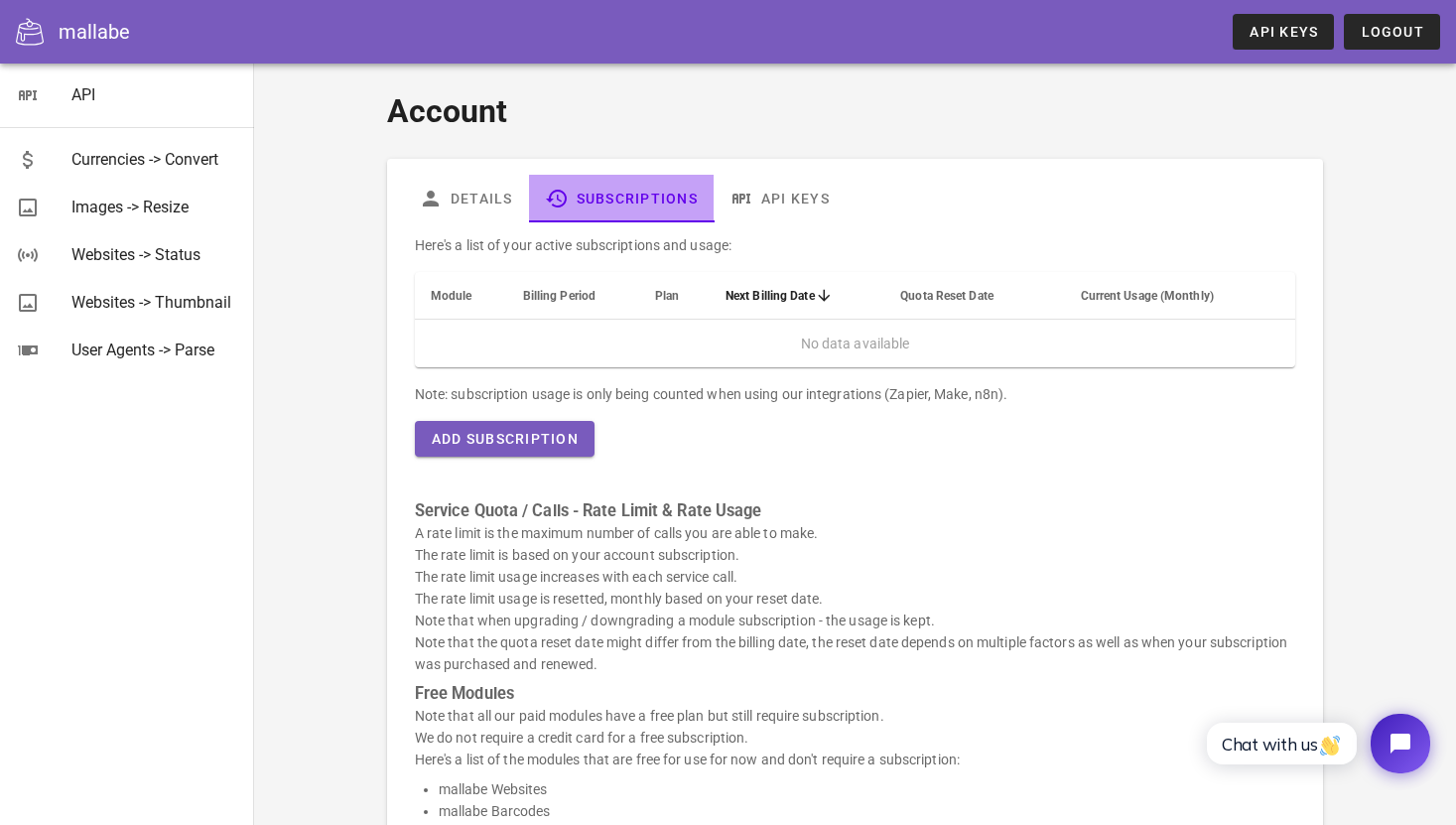 click on "Subscriptions" at bounding box center (621, 199) 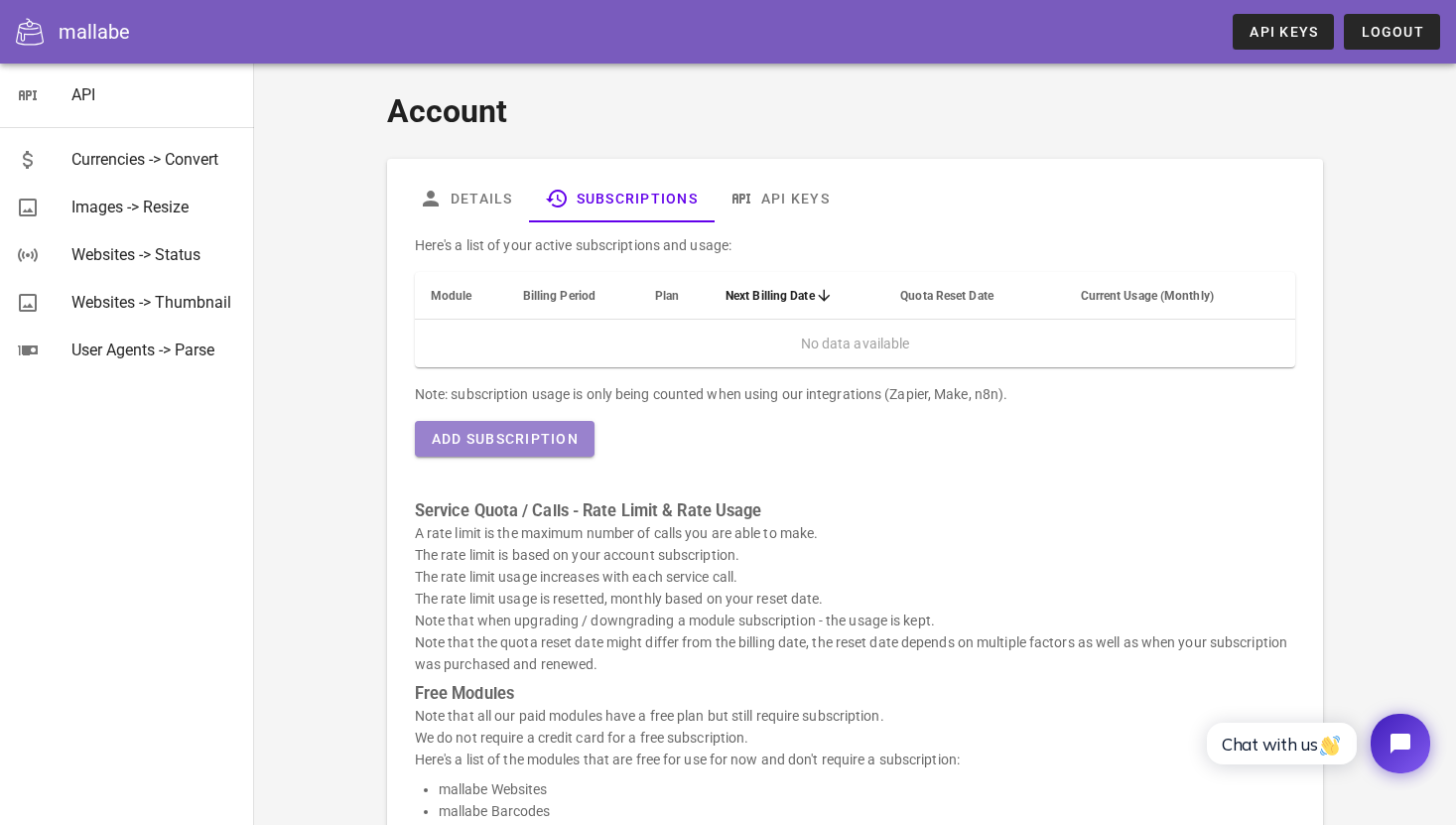 click on "Add Subscription" at bounding box center [504, 439] 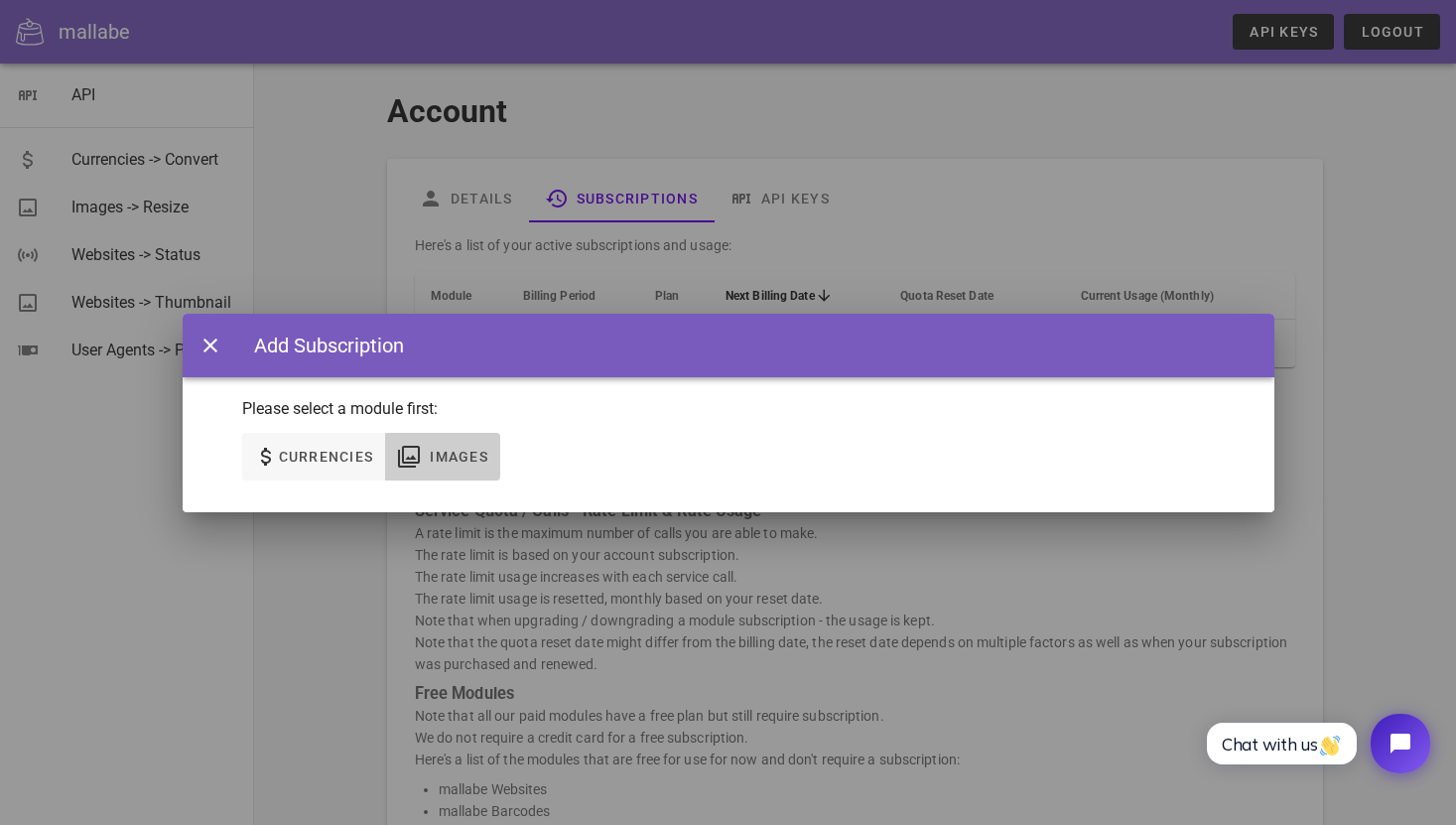 click on "Images" at bounding box center [459, 457] 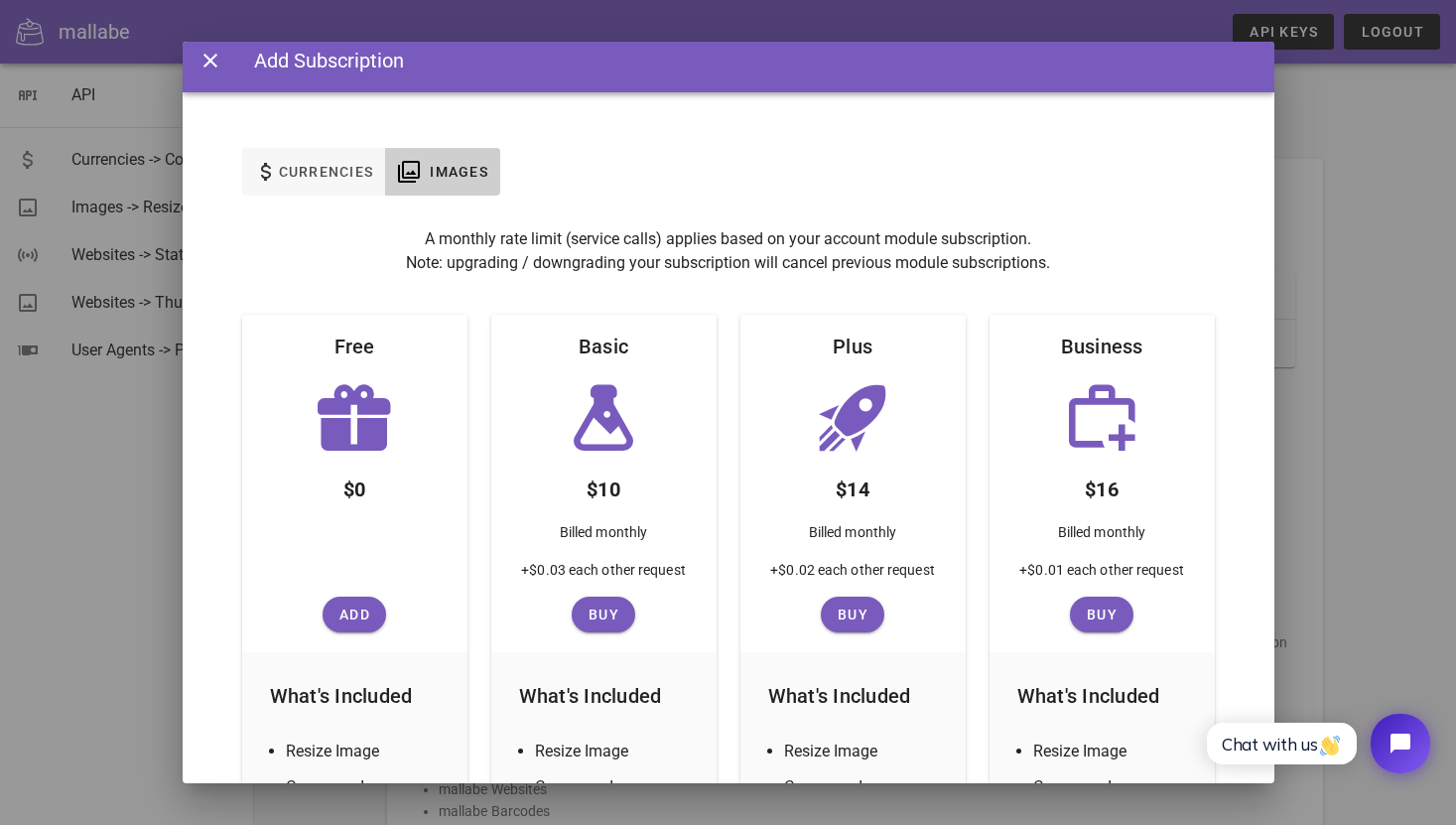 scroll, scrollTop: 0, scrollLeft: 0, axis: both 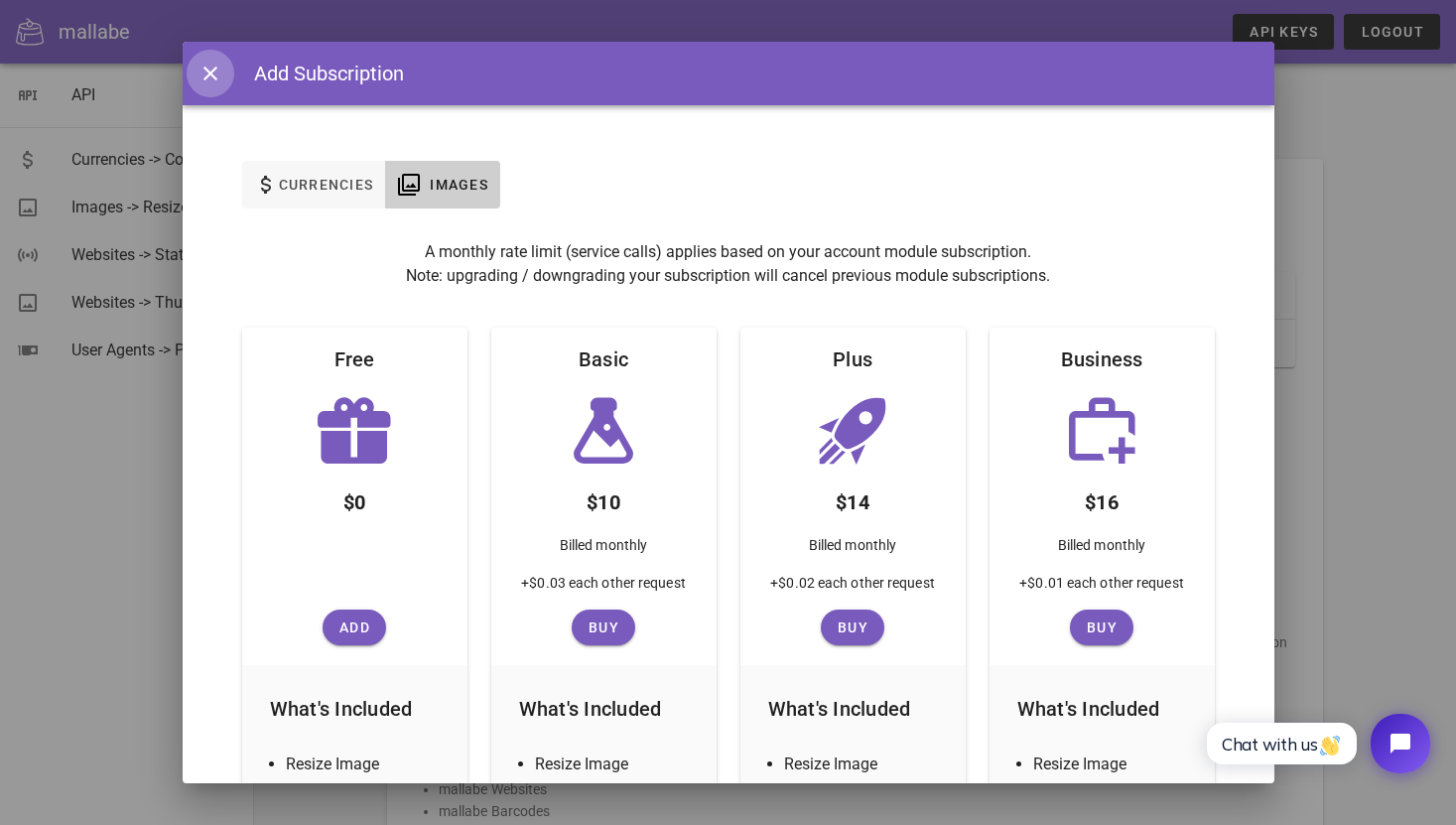 click at bounding box center [210, 73] 